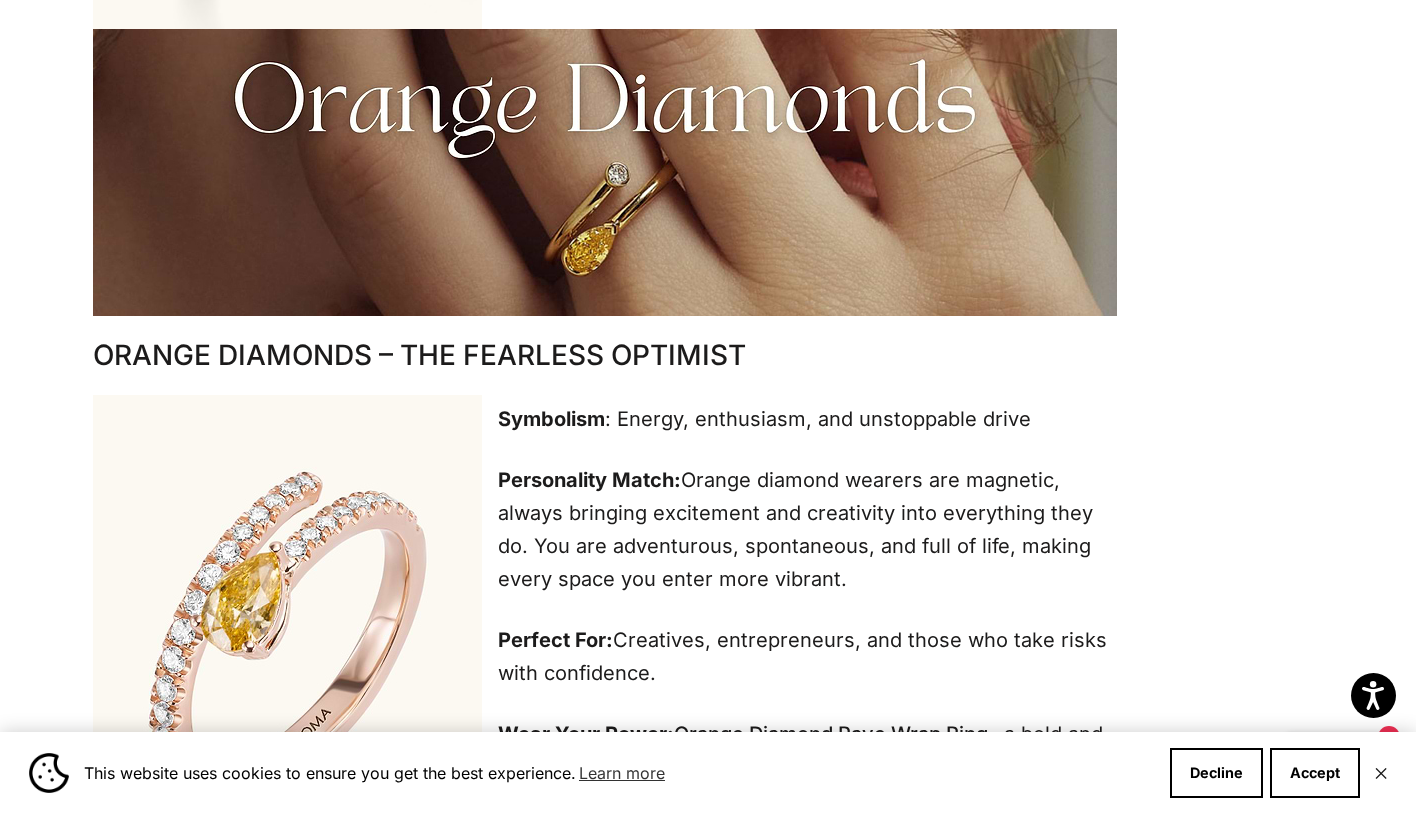 scroll, scrollTop: 3412, scrollLeft: 0, axis: vertical 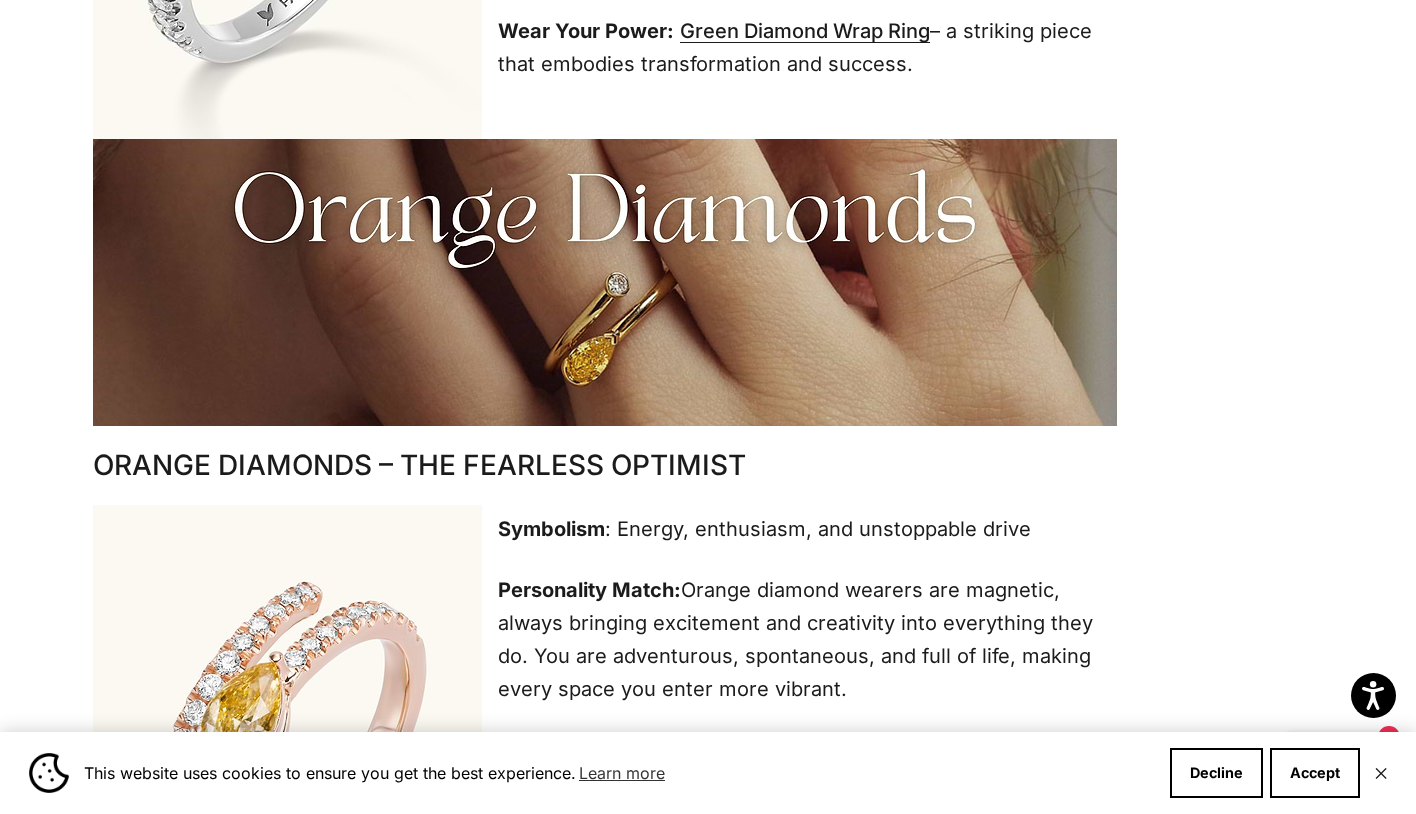 click at bounding box center (605, 282) 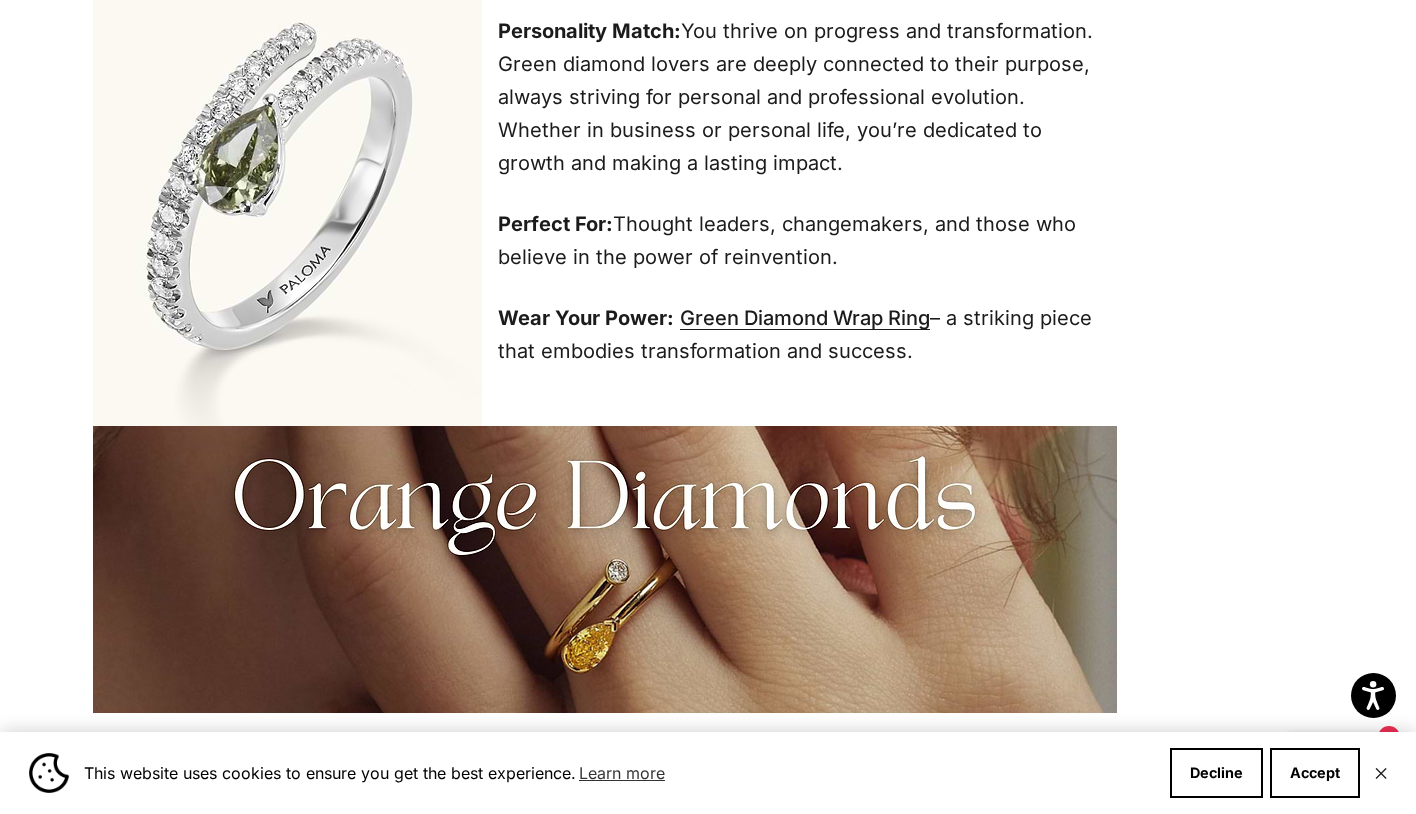 scroll, scrollTop: 3123, scrollLeft: 0, axis: vertical 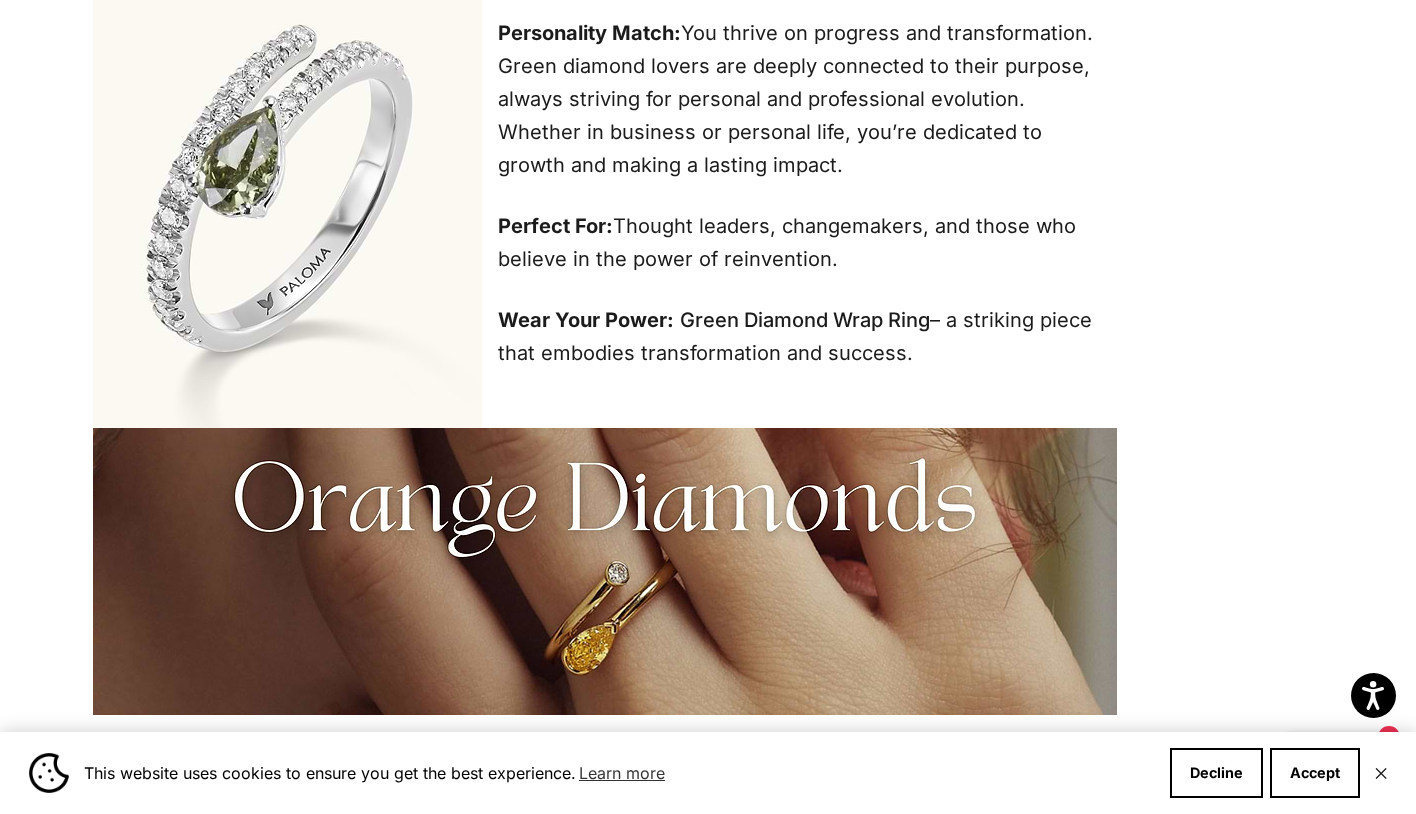 click on "Green Diamond Wrap Ring" at bounding box center (805, 320) 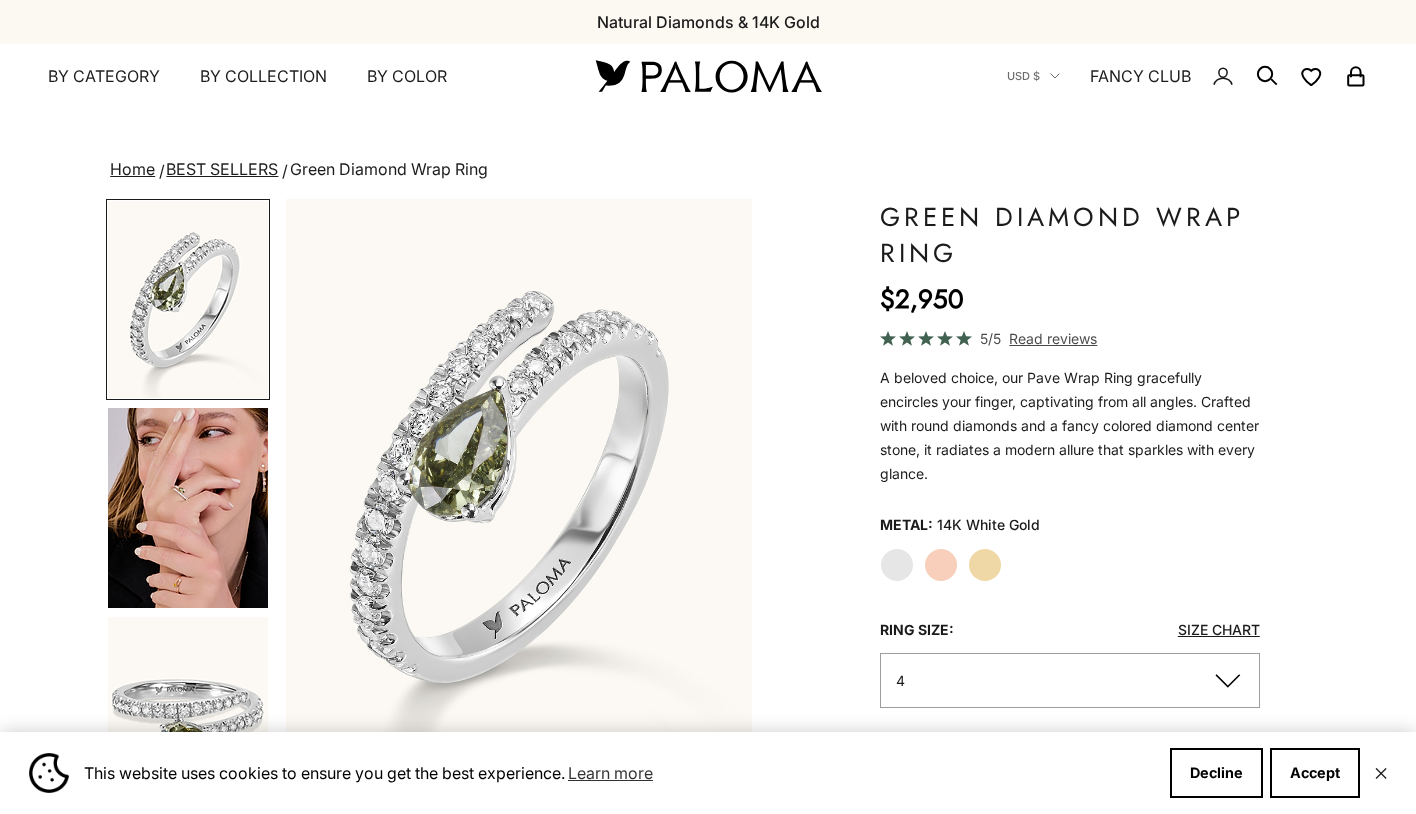 scroll, scrollTop: 0, scrollLeft: 0, axis: both 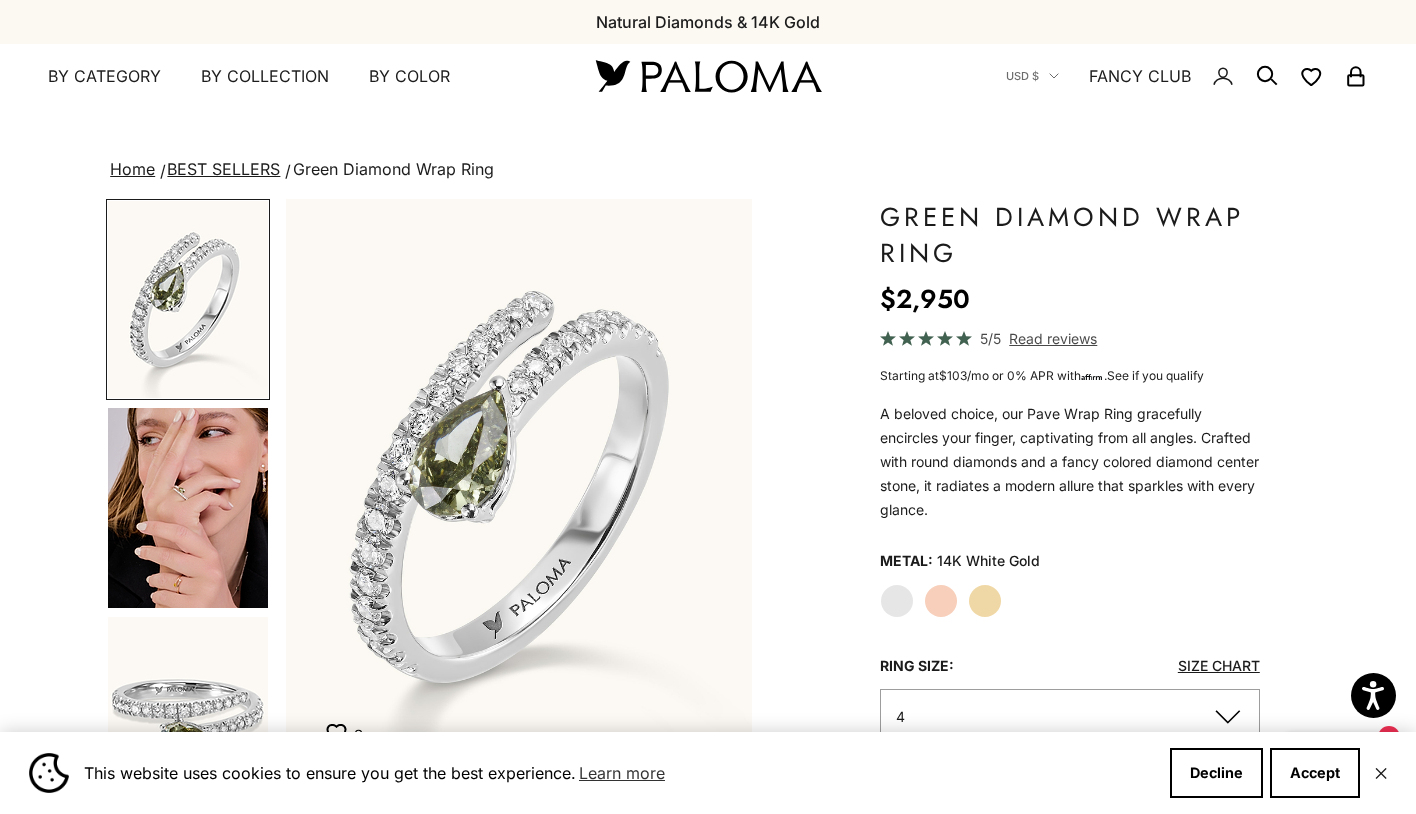 click at bounding box center (188, 508) 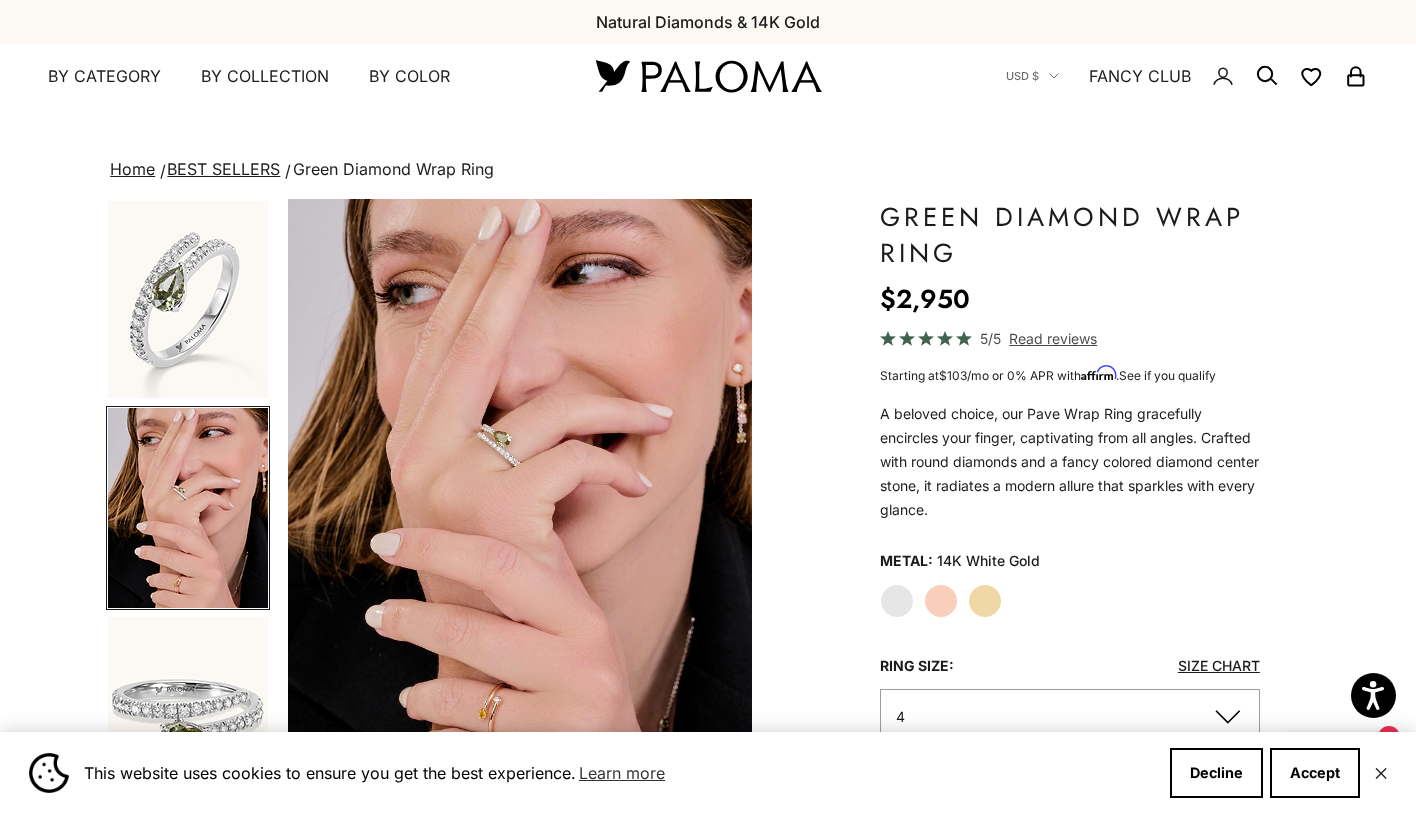 scroll, scrollTop: 0, scrollLeft: 489, axis: horizontal 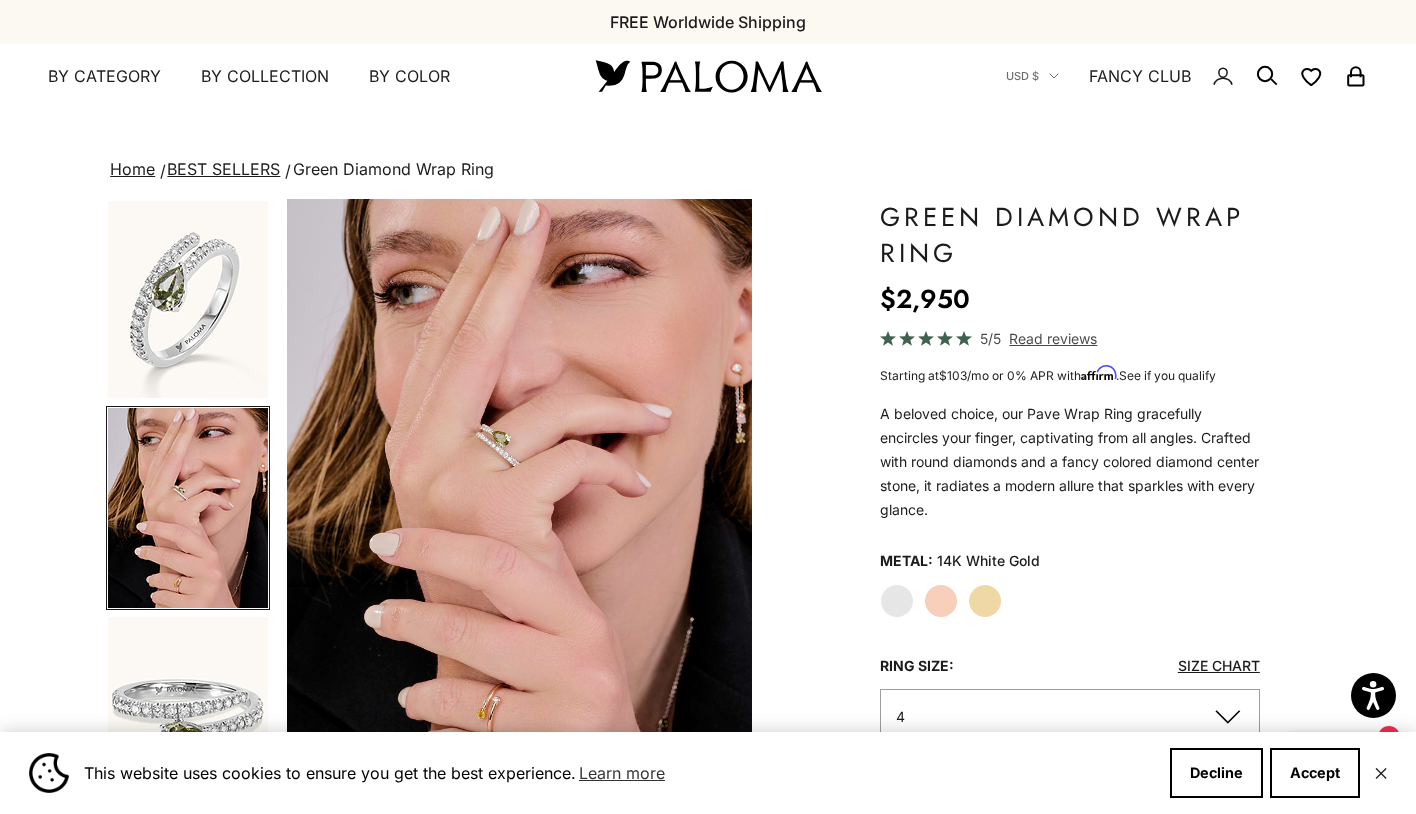 click on "Metal: 14K White Gold
White Gold
Rose Gold
Yellow Gold" 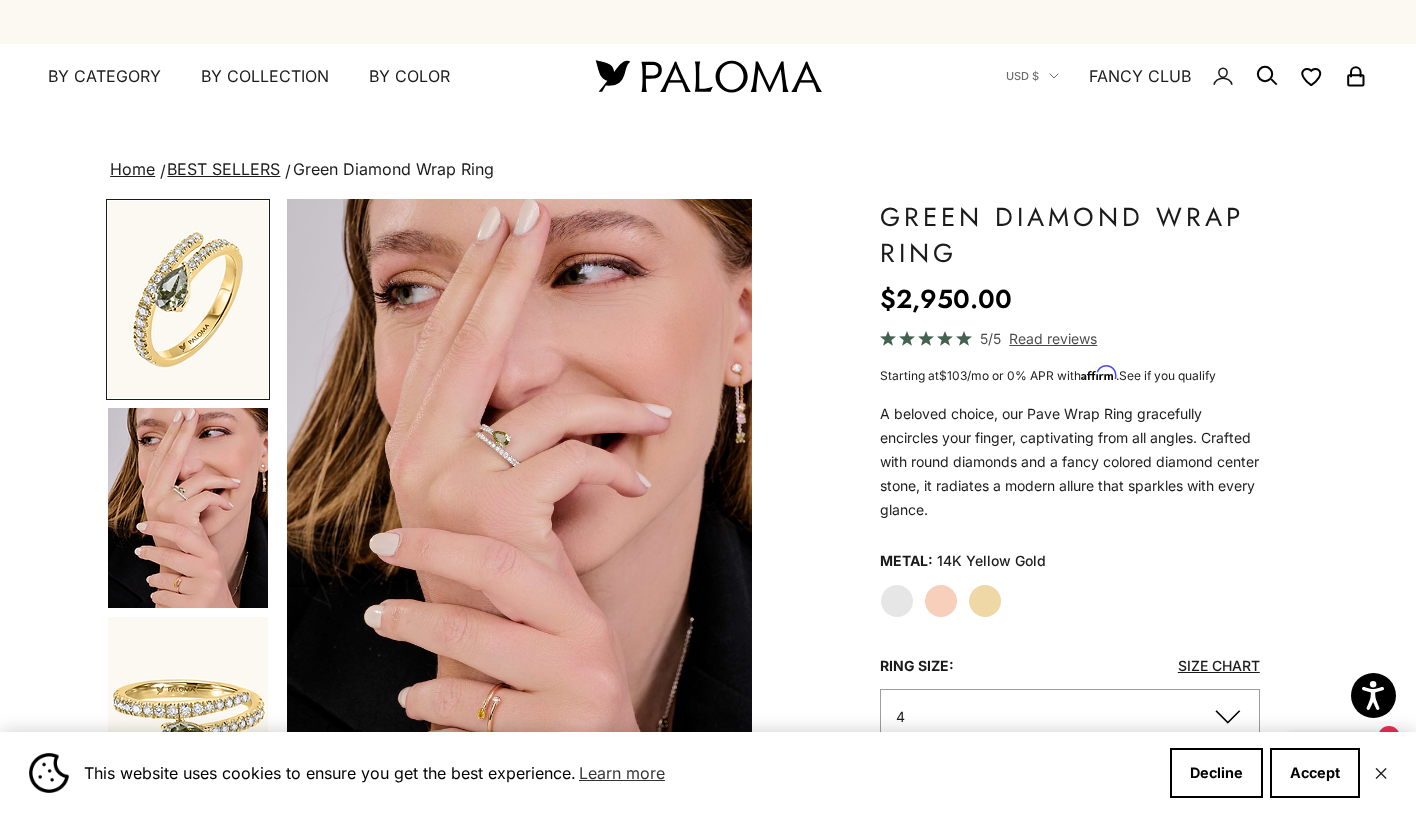 scroll, scrollTop: 0, scrollLeft: 0, axis: both 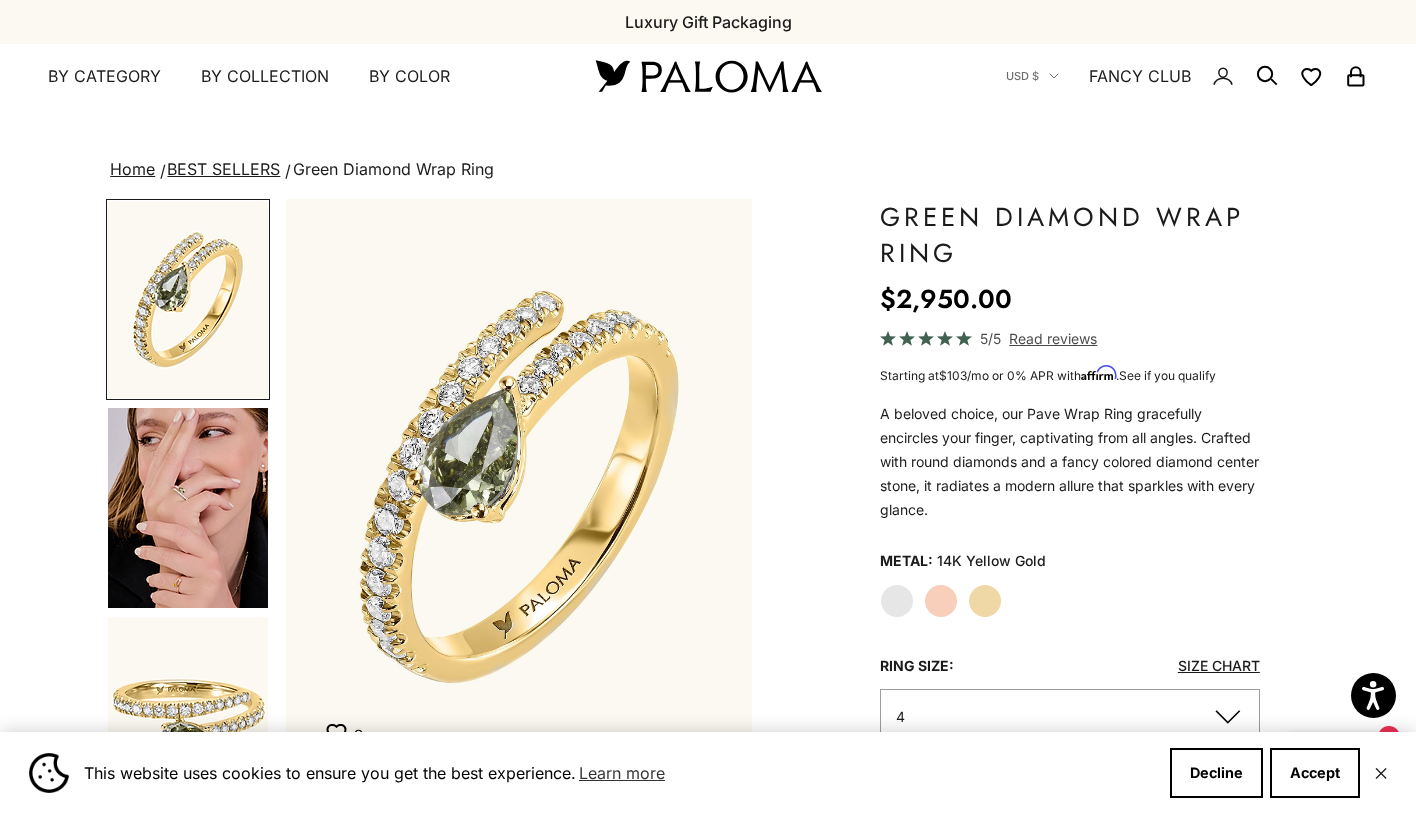 click on "Rose Gold" 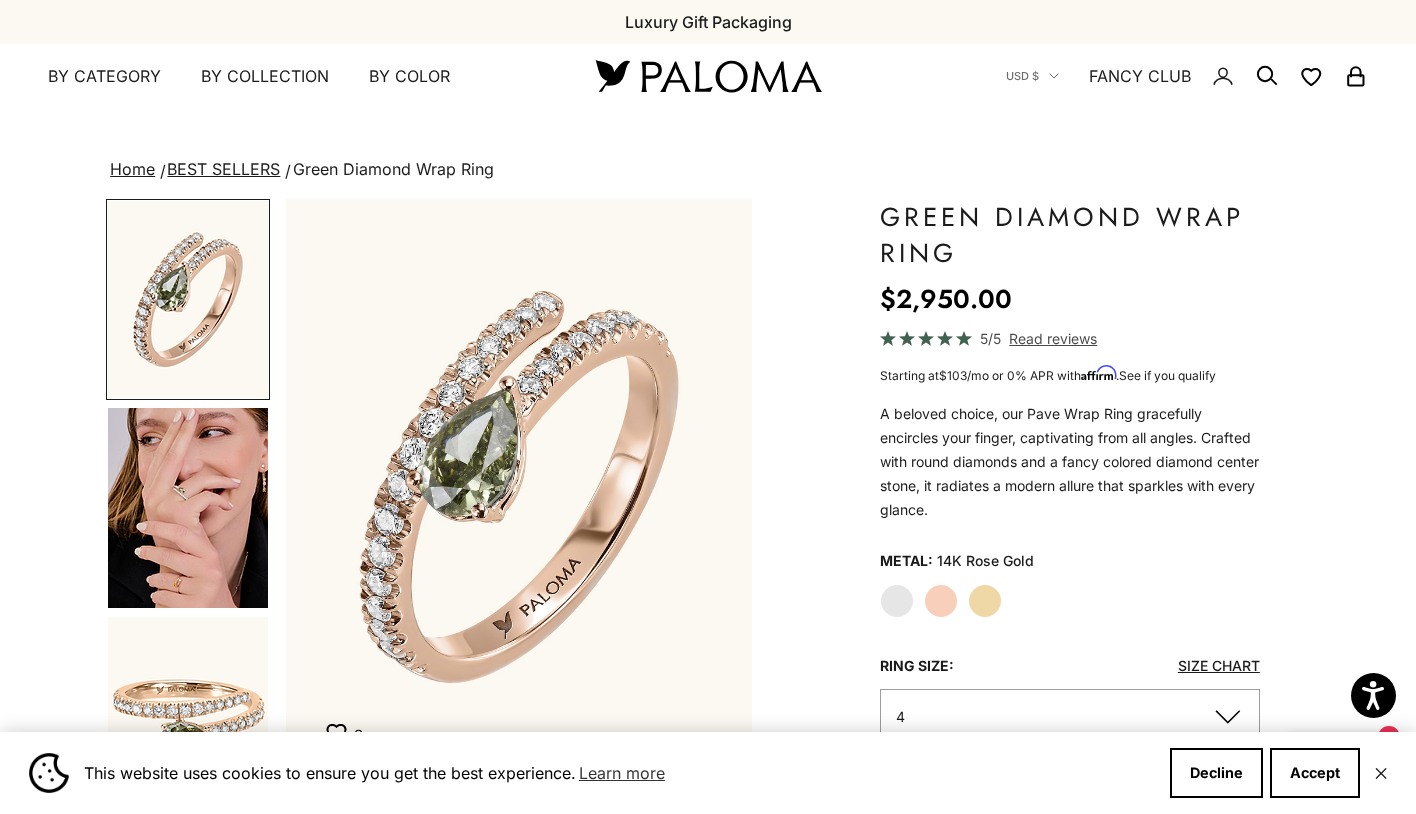 click on "White Gold" 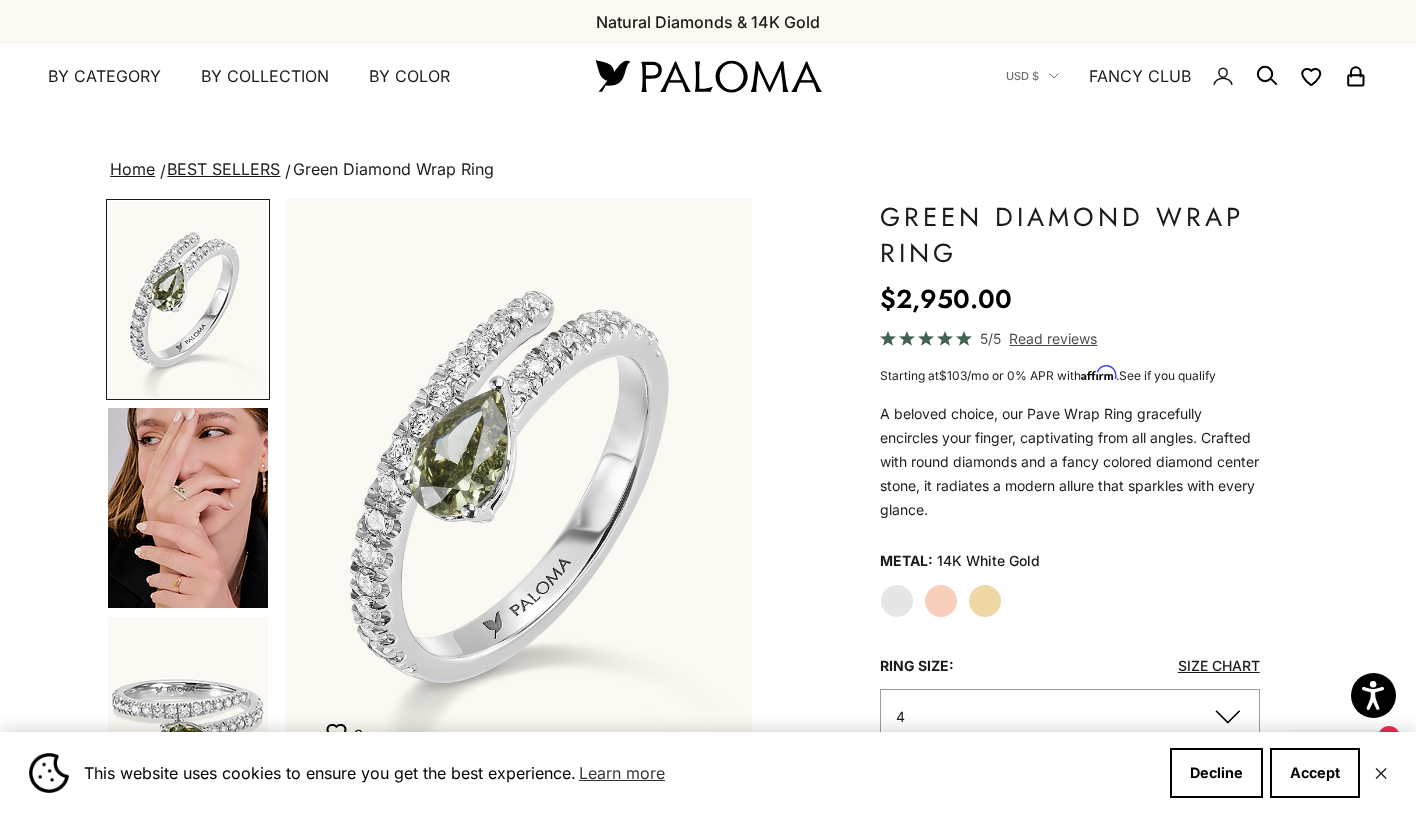 click at bounding box center (188, 508) 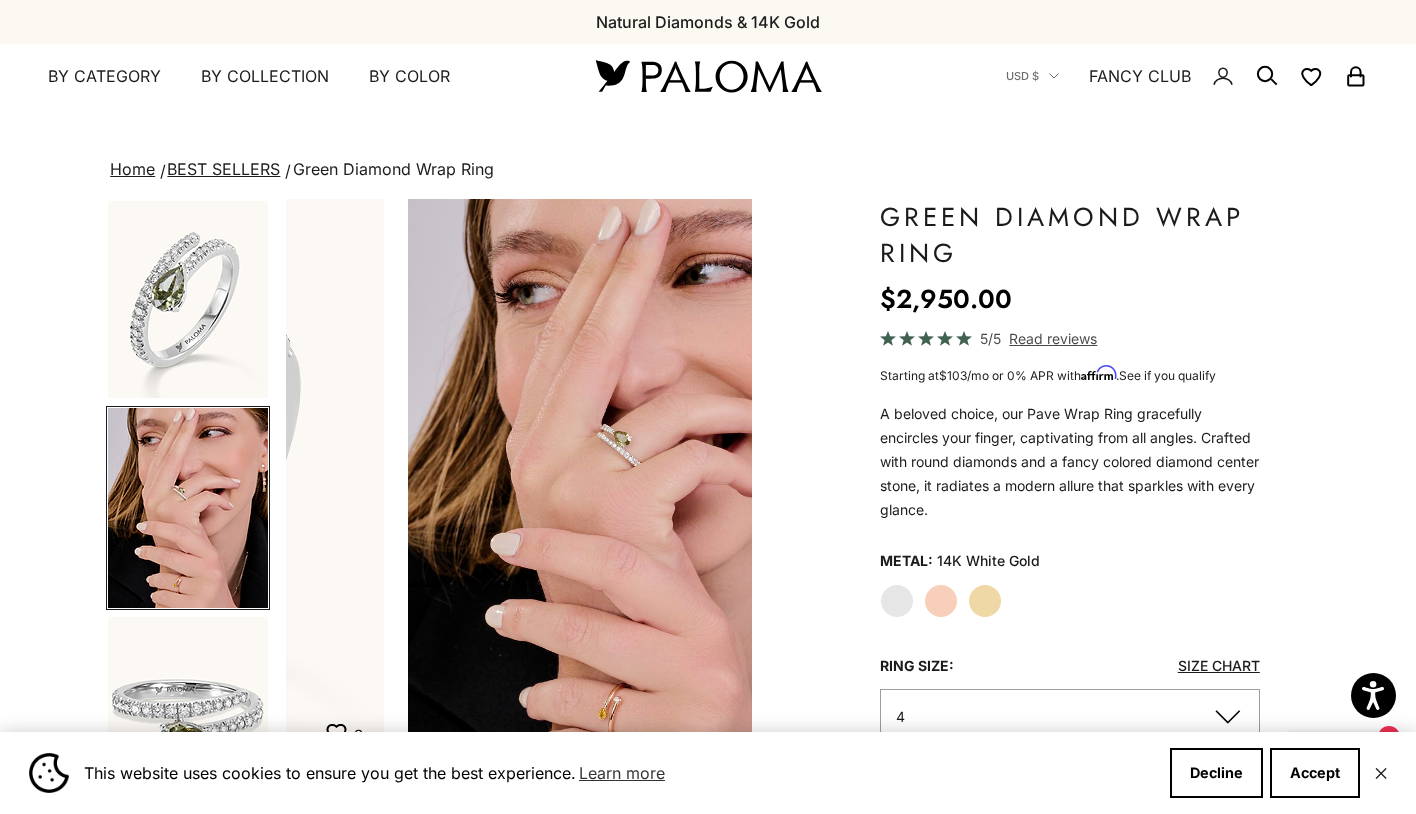 scroll, scrollTop: 0, scrollLeft: 489, axis: horizontal 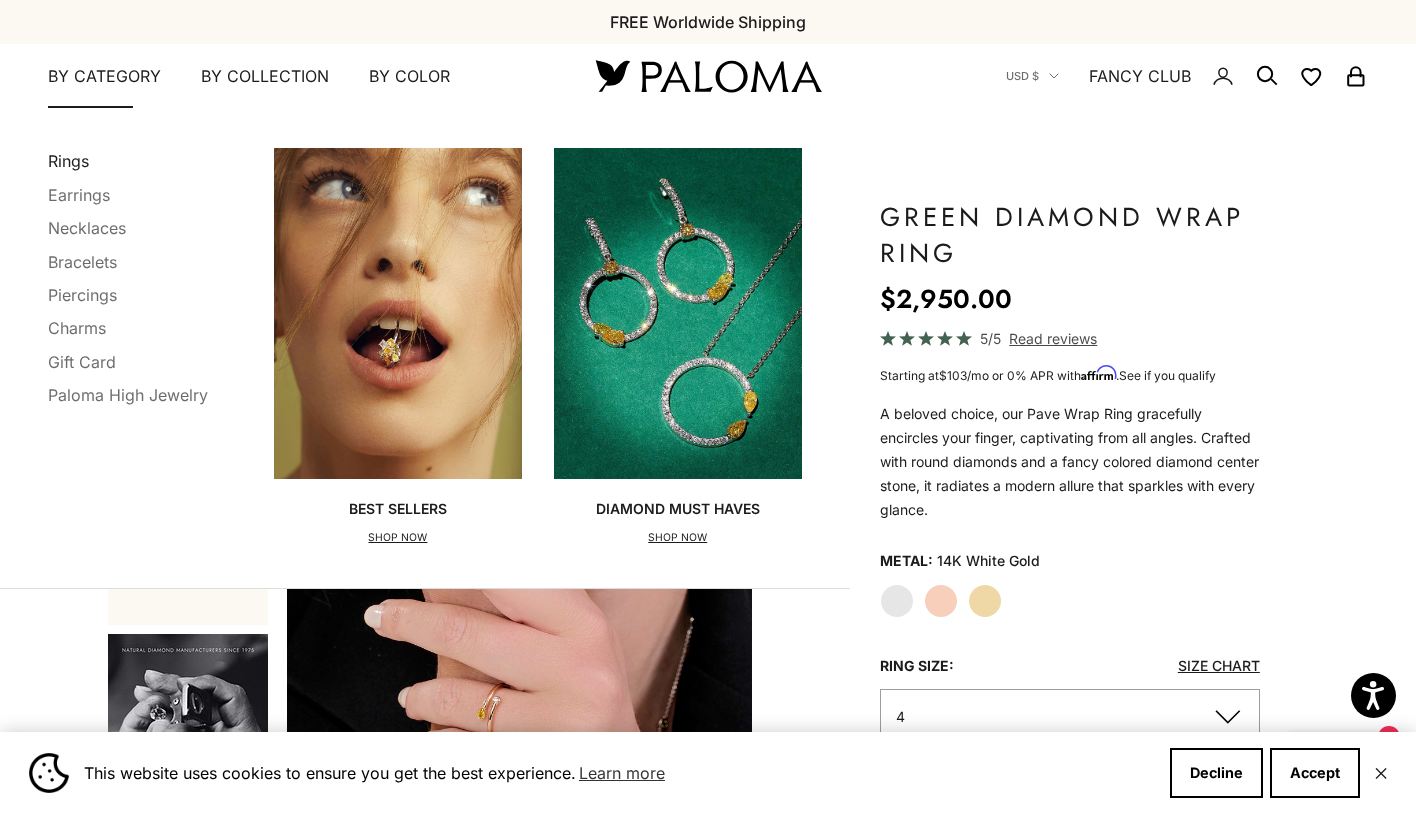 click on "Rings" at bounding box center (68, 161) 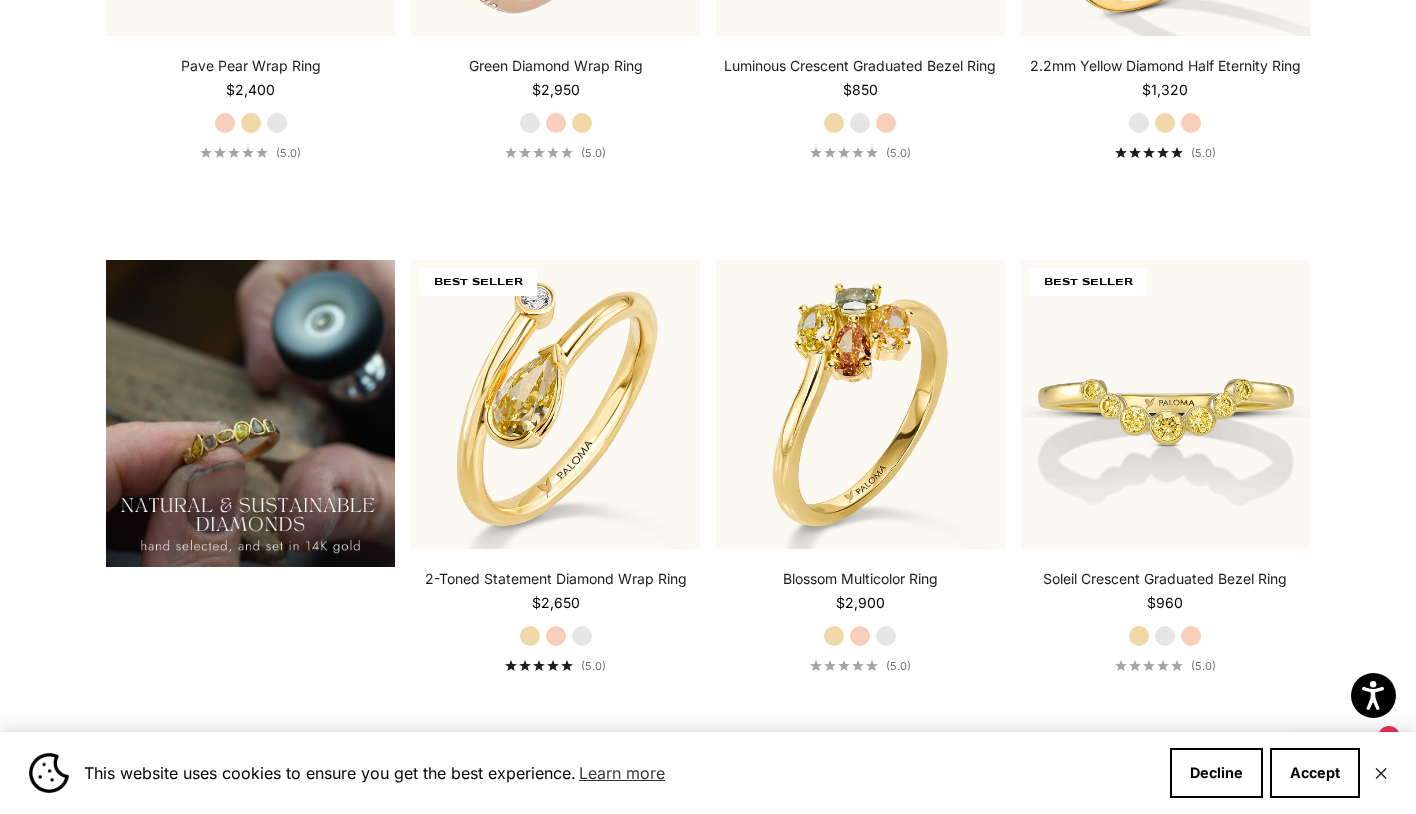 scroll, scrollTop: 1432, scrollLeft: 0, axis: vertical 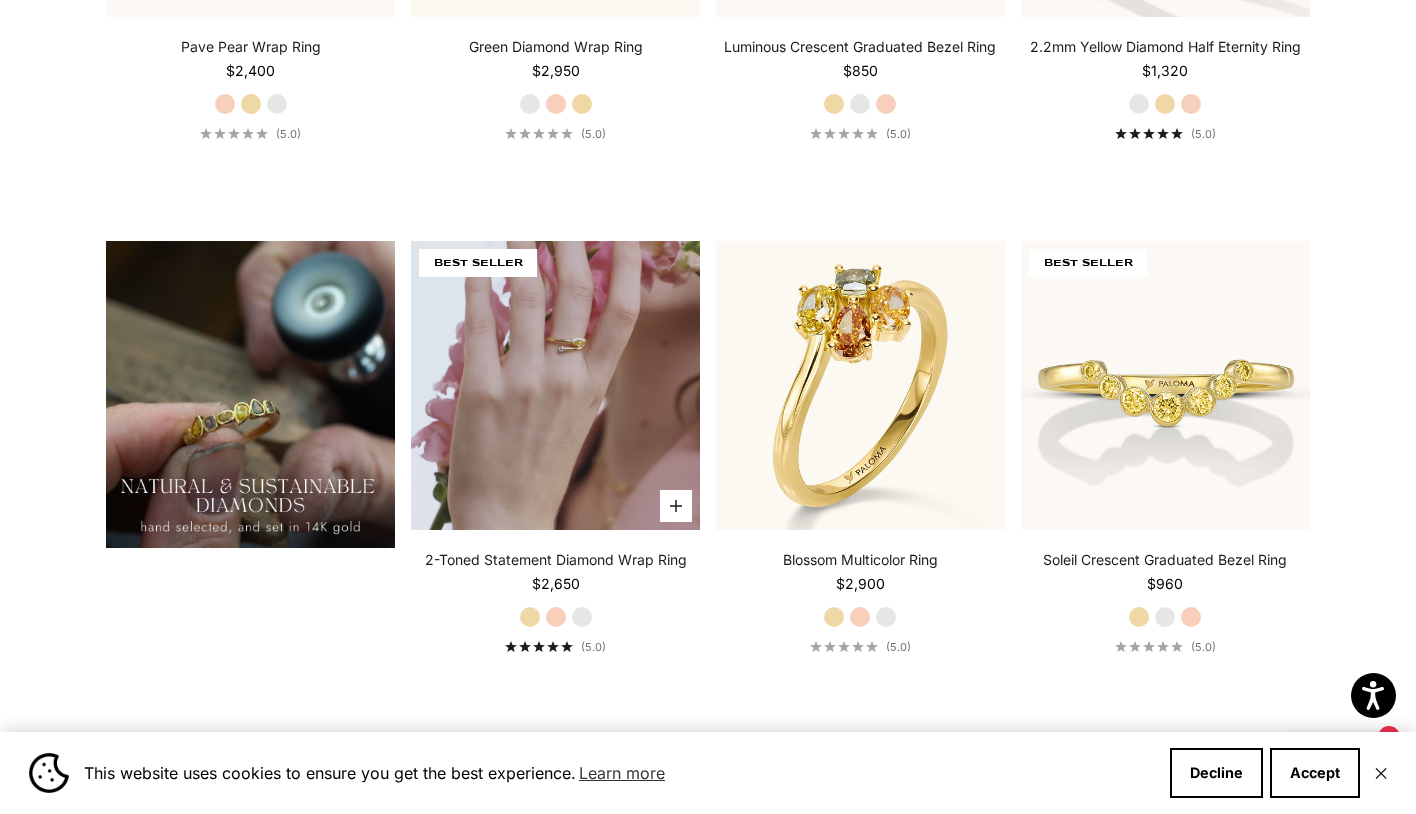 click at bounding box center (555, 385) 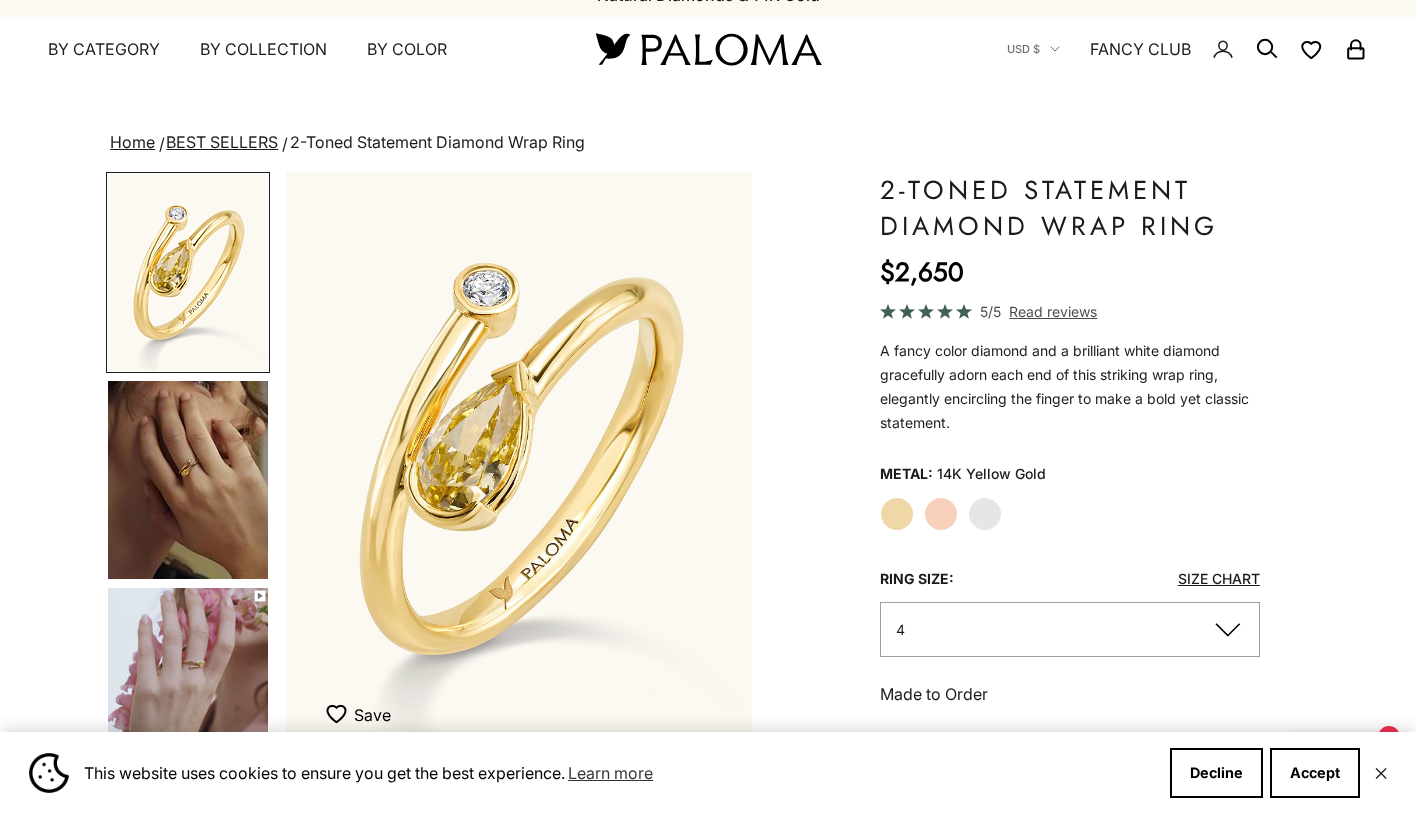 scroll, scrollTop: 33, scrollLeft: 0, axis: vertical 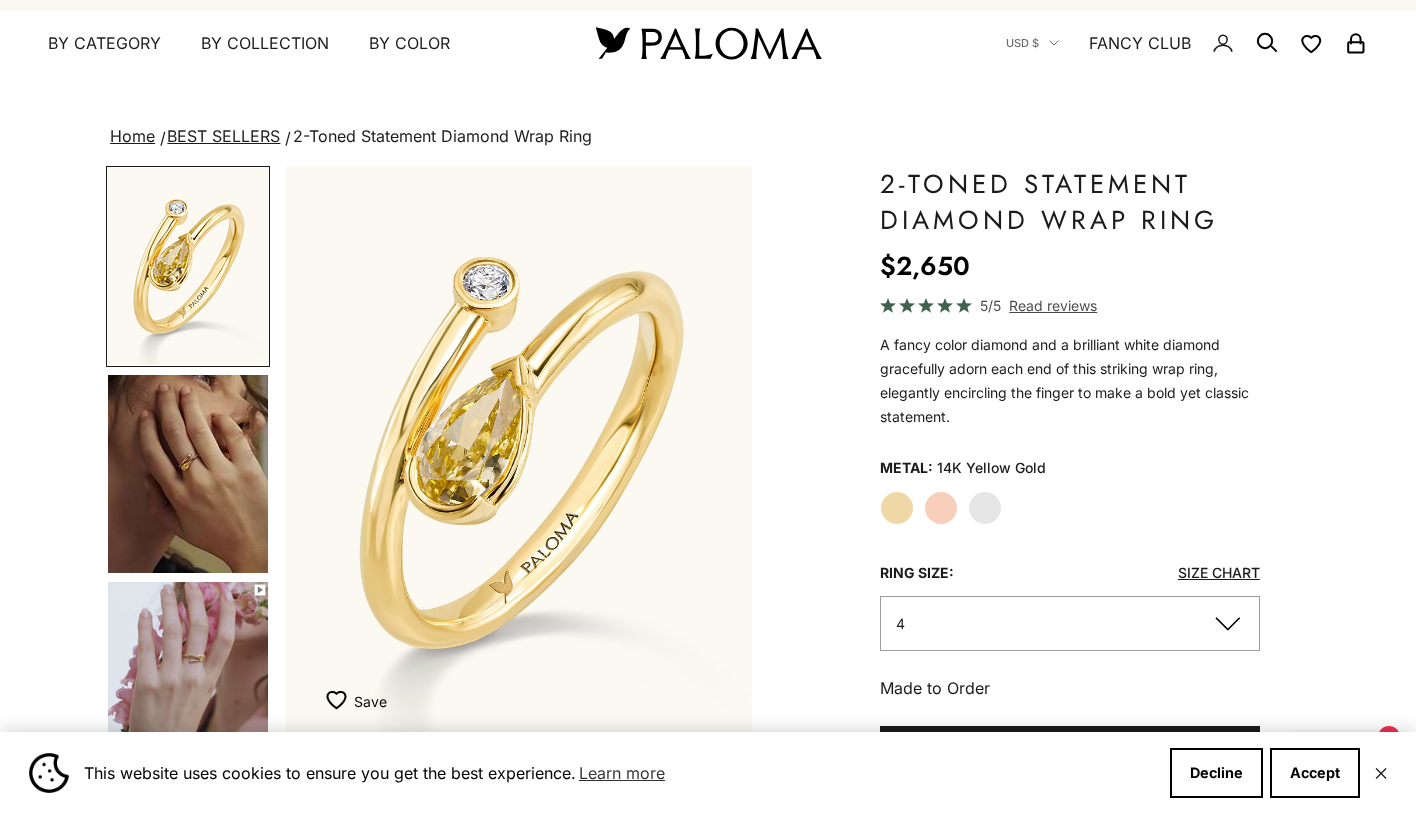 click at bounding box center [188, 474] 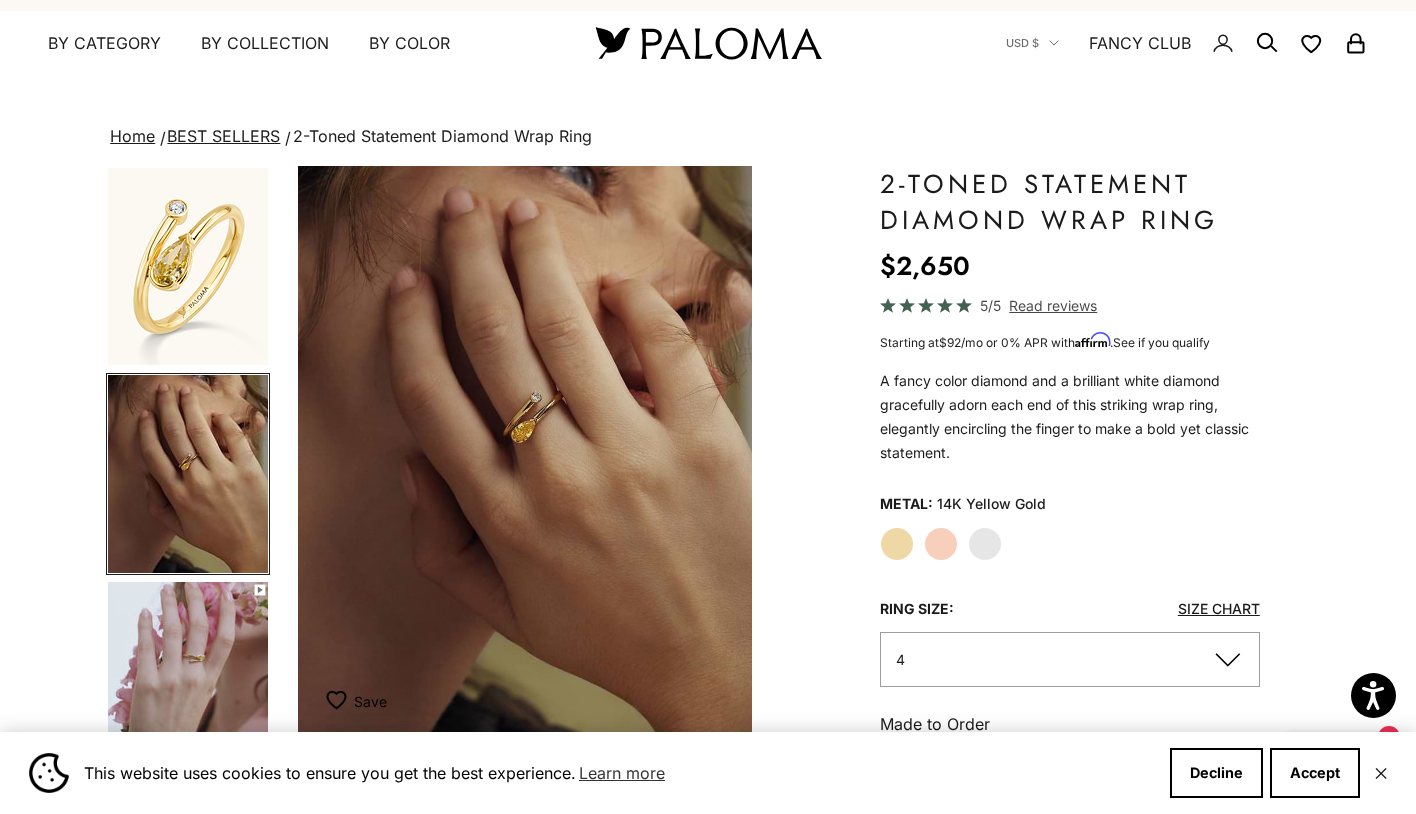 scroll, scrollTop: 0, scrollLeft: 489, axis: horizontal 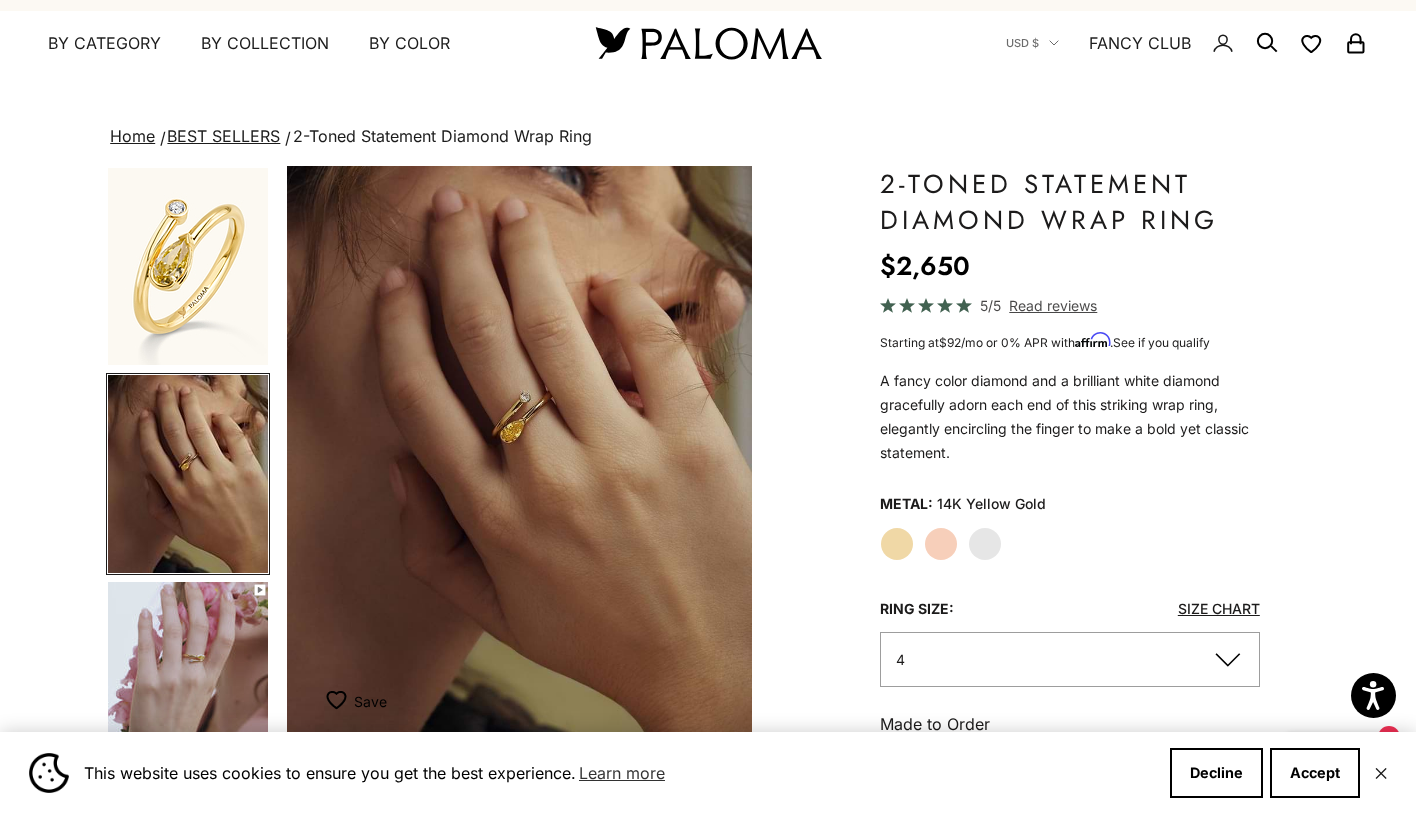 type 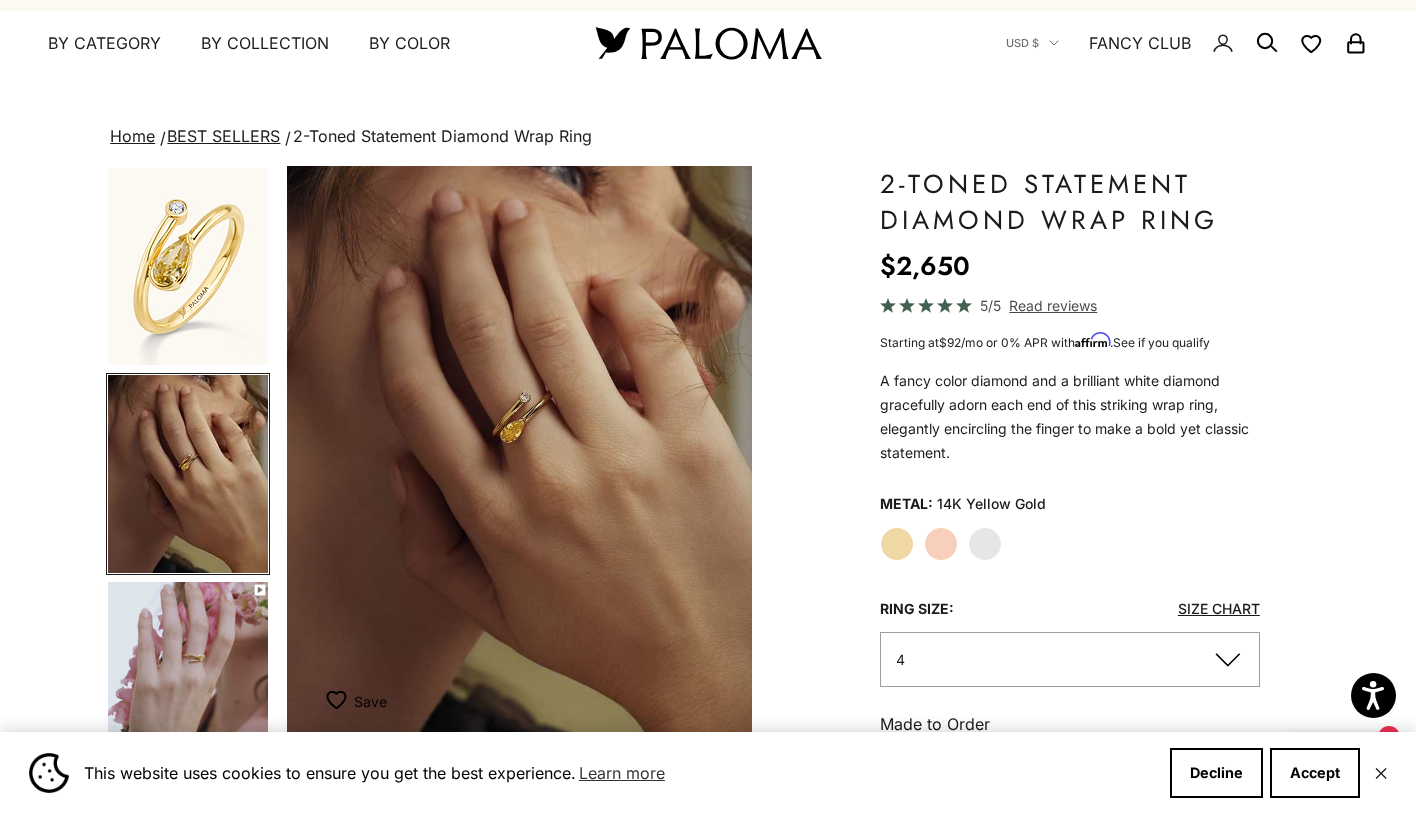 click at bounding box center [519, 453] 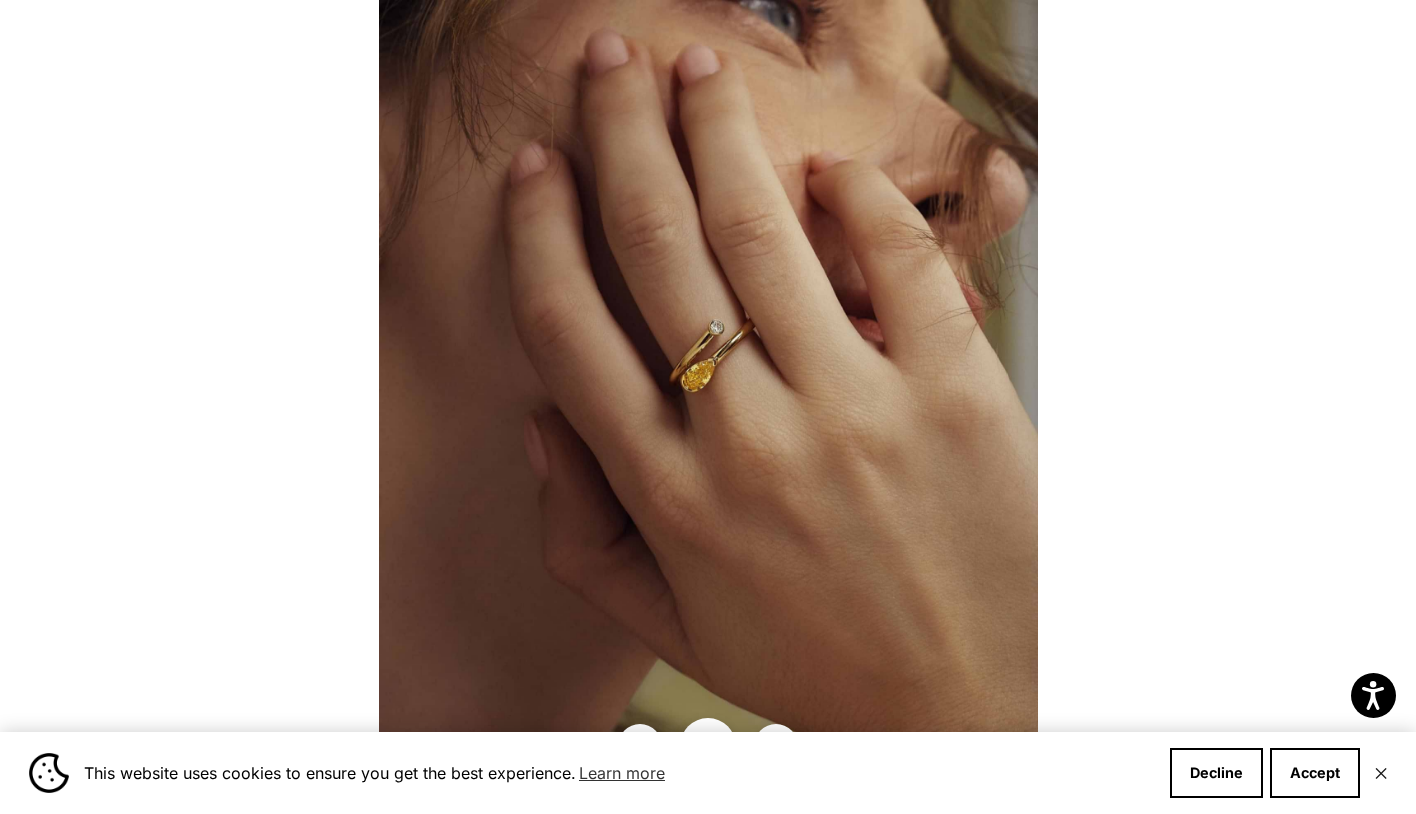 click at bounding box center (708, 407) 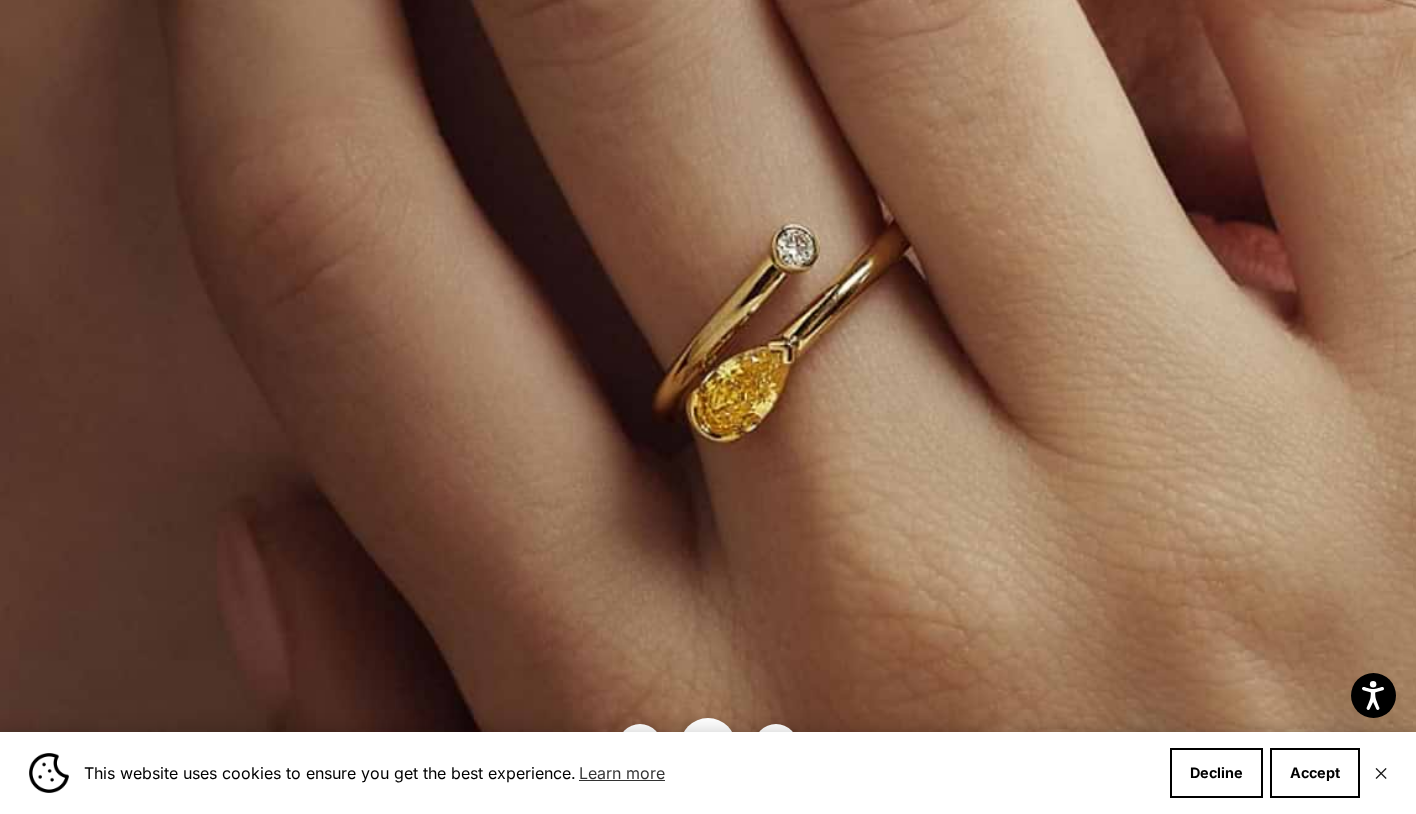 click at bounding box center (770, 487) 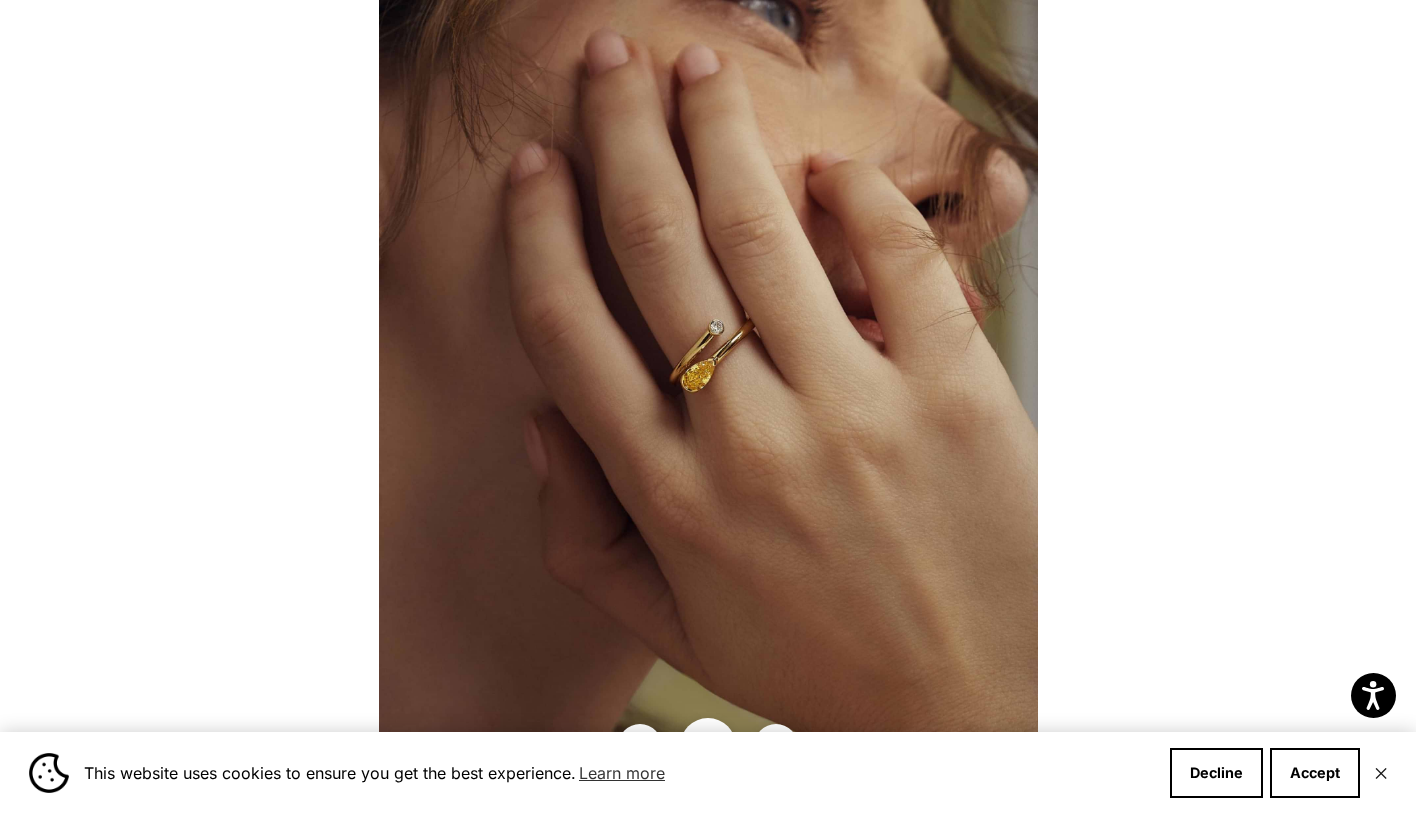 click at bounding box center [708, 407] 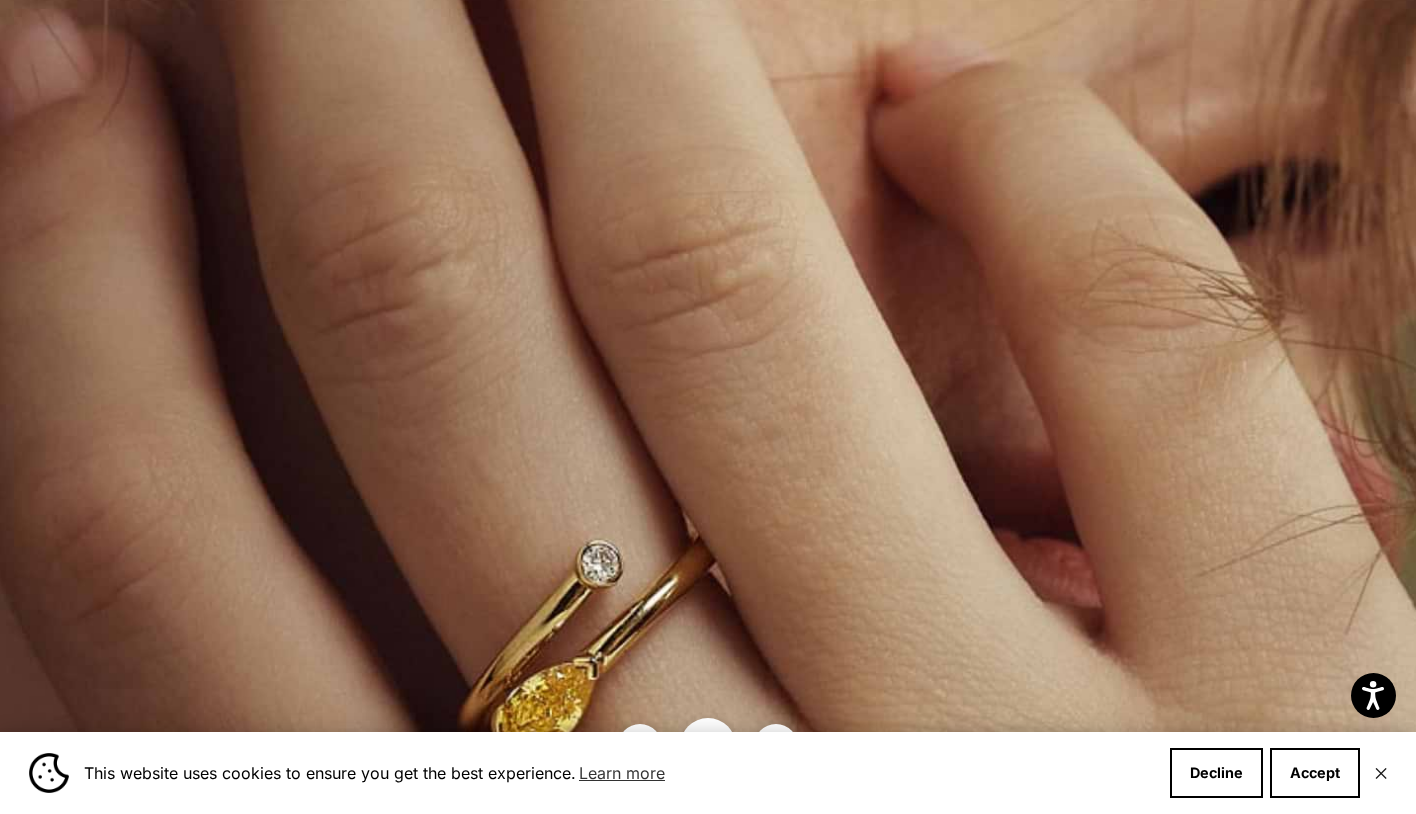 click at bounding box center (575, 803) 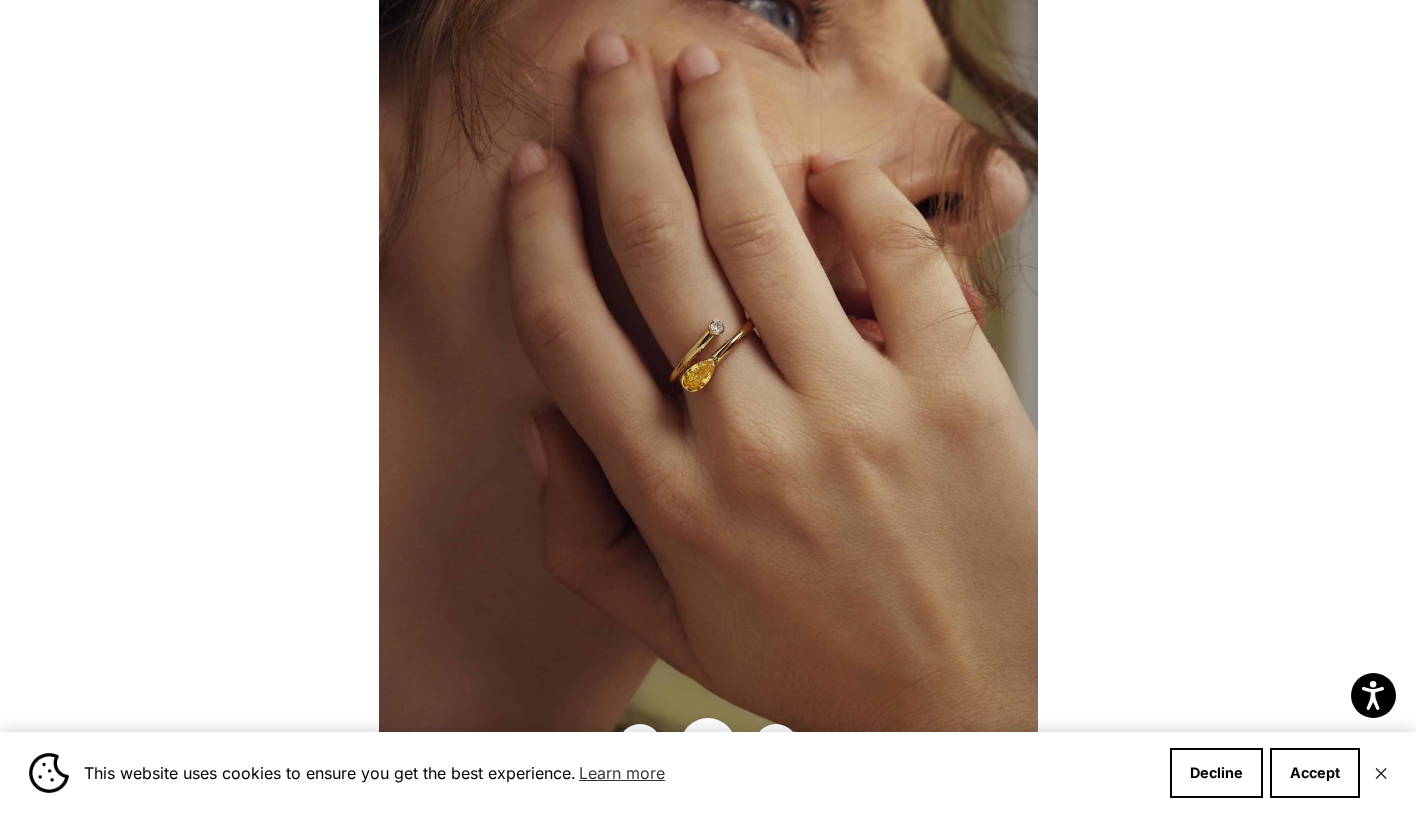 click at bounding box center (708, 407) 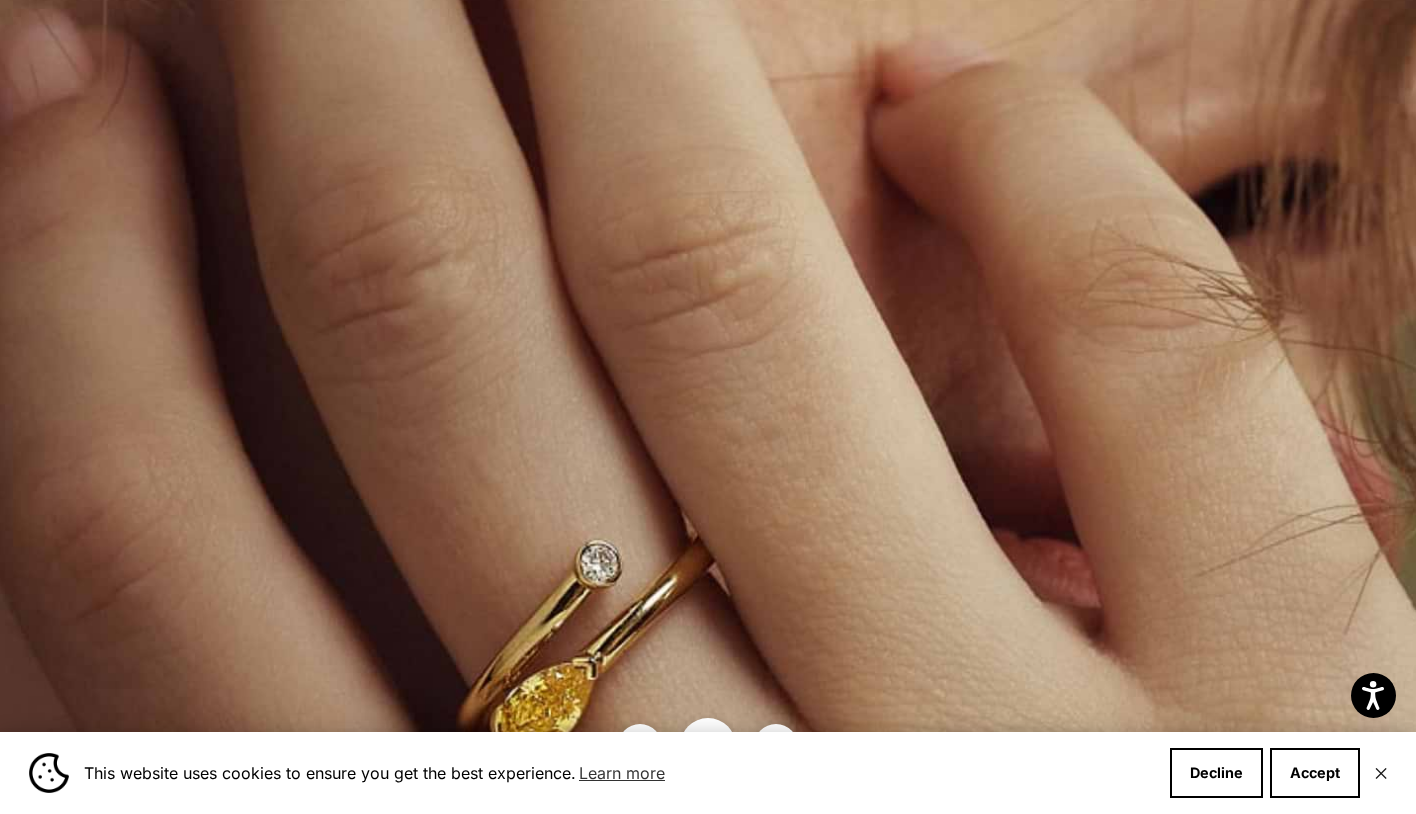 click at bounding box center [574, 803] 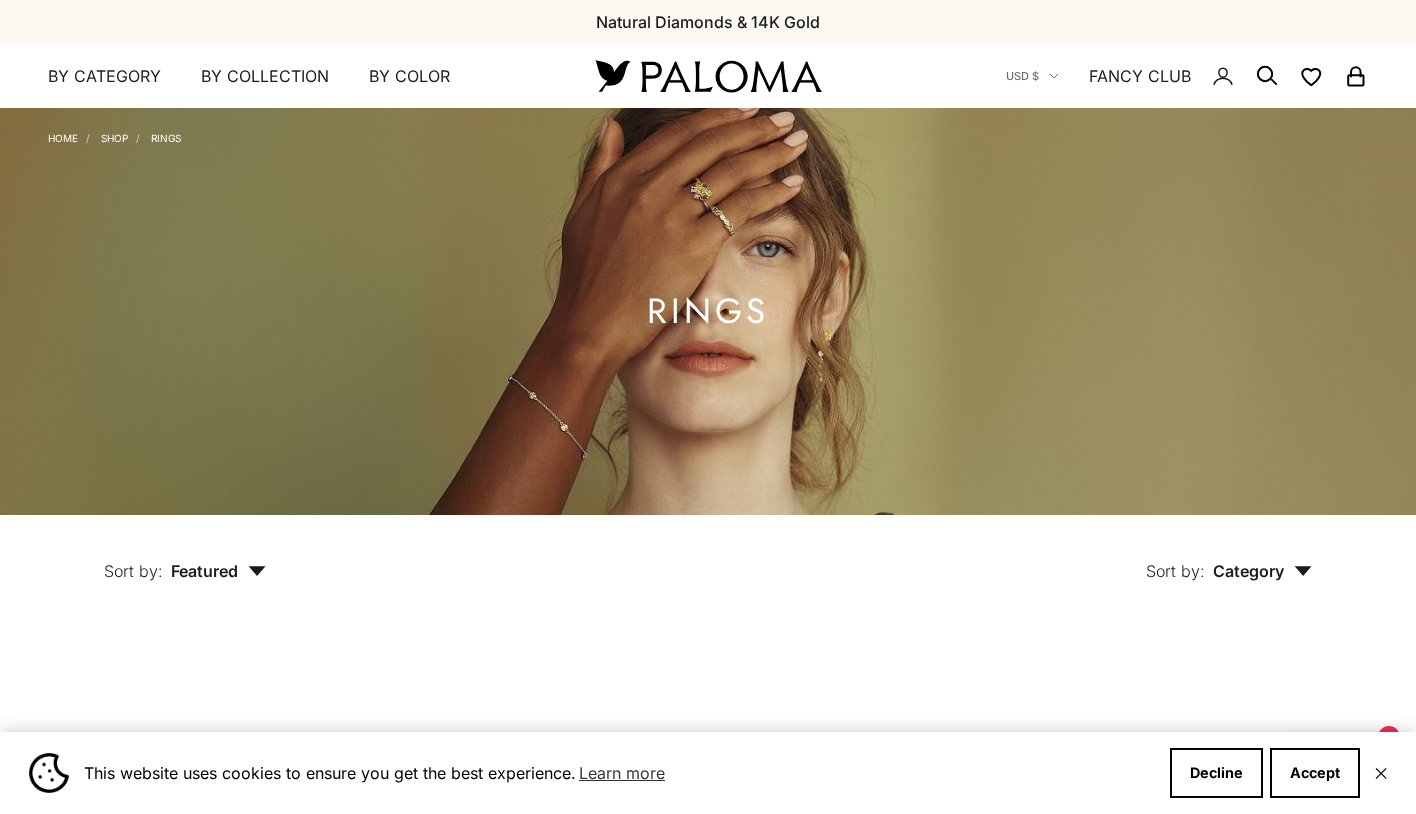 scroll, scrollTop: 1432, scrollLeft: 0, axis: vertical 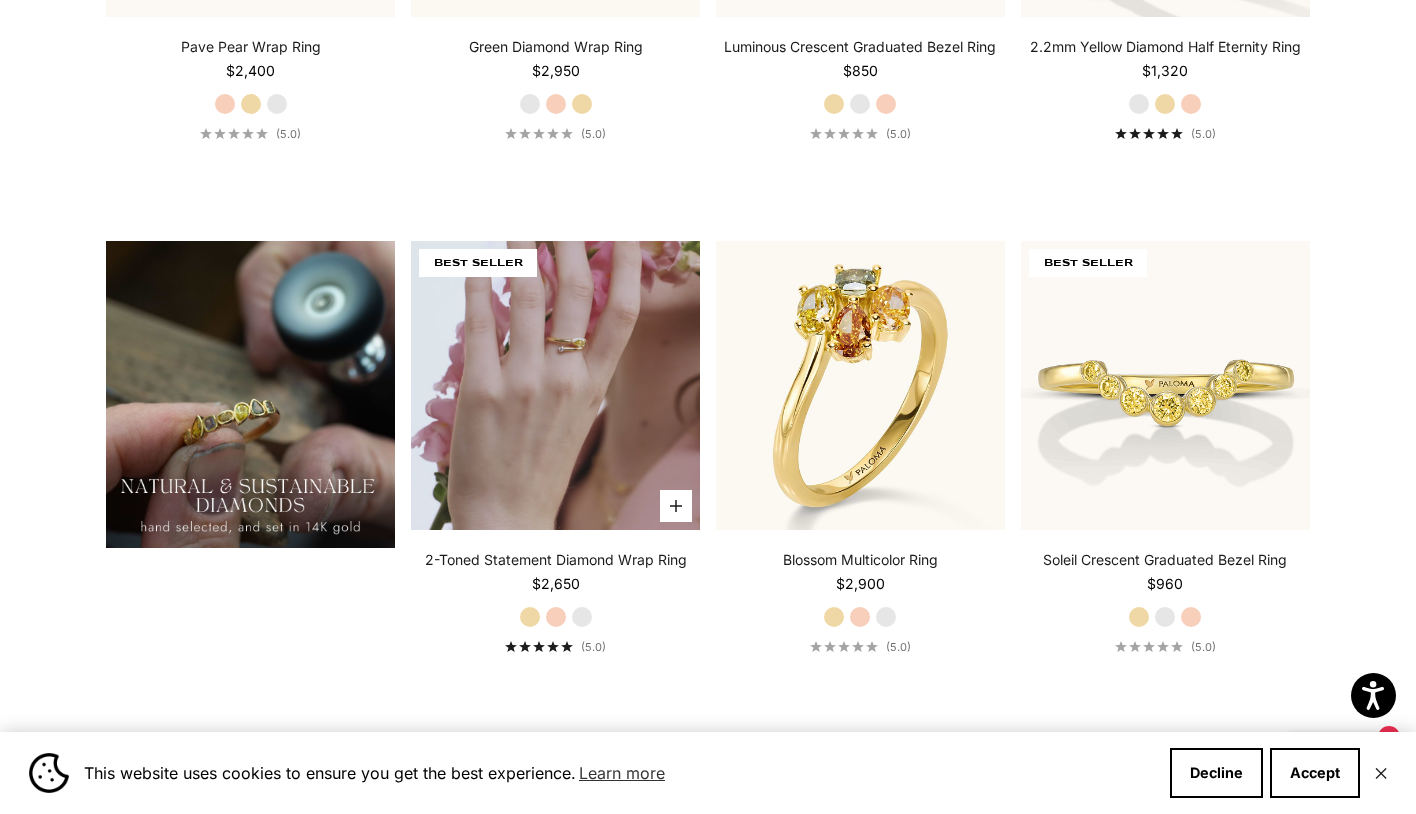 click at bounding box center [555, 385] 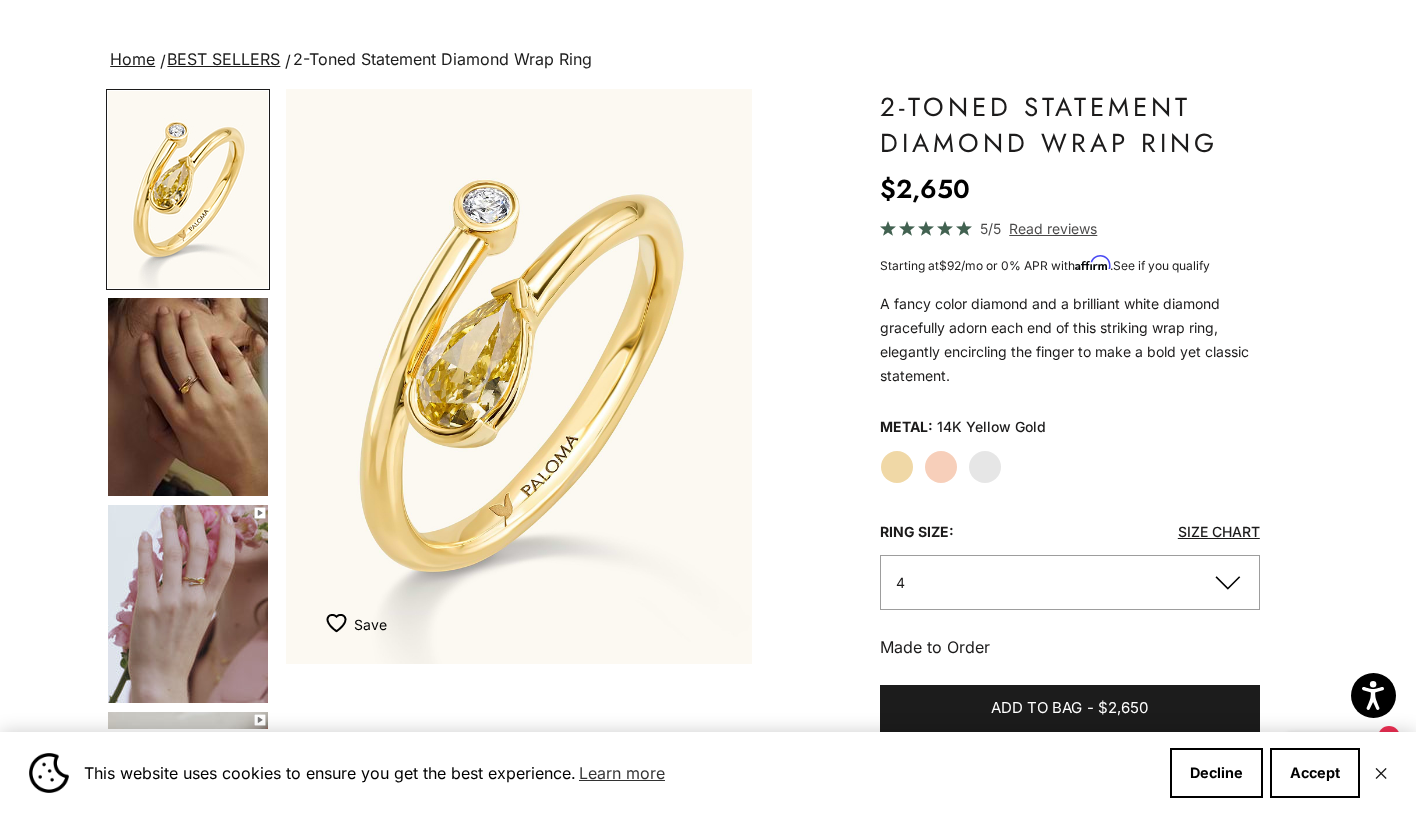 scroll, scrollTop: 154, scrollLeft: 0, axis: vertical 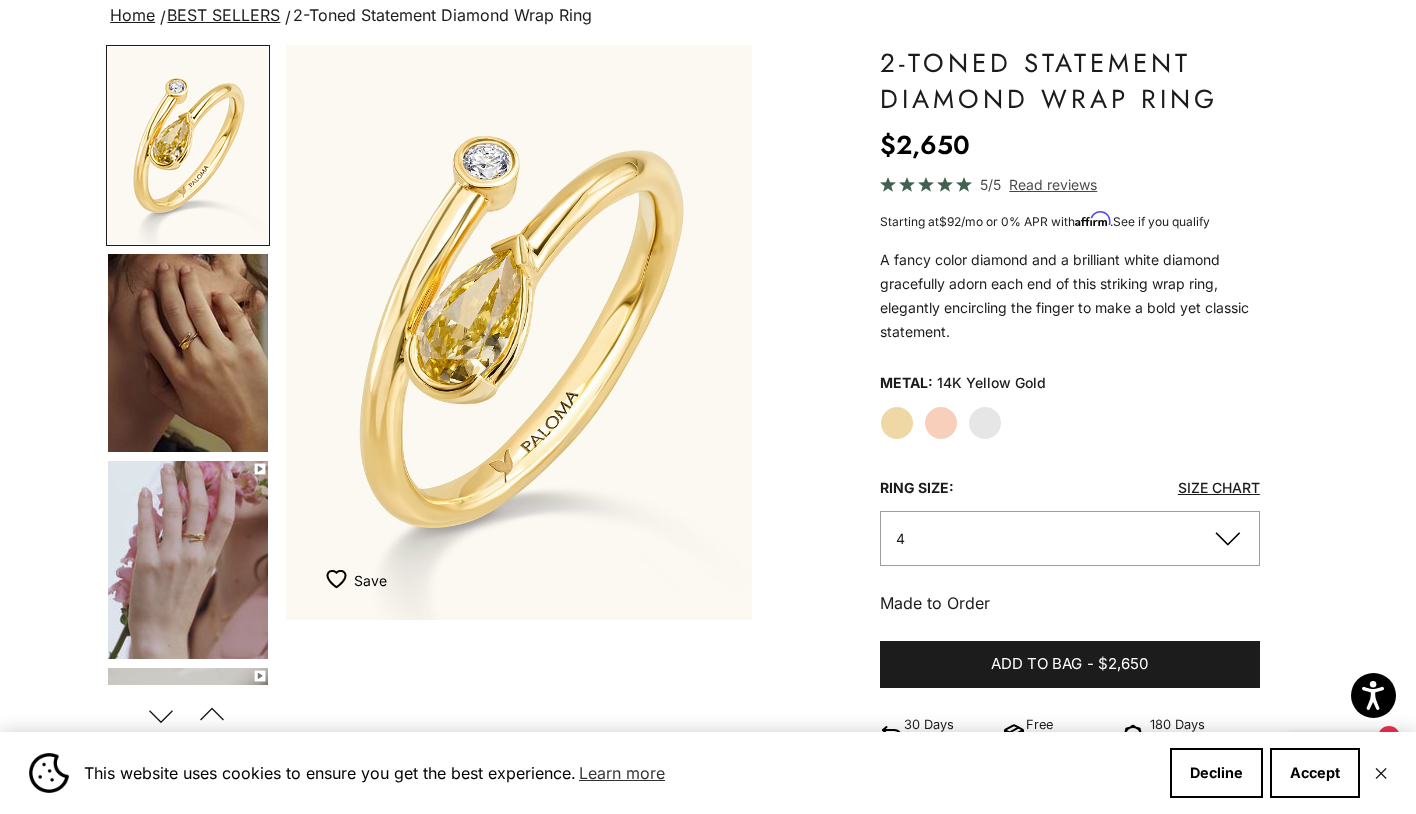 click at bounding box center (518, 332) 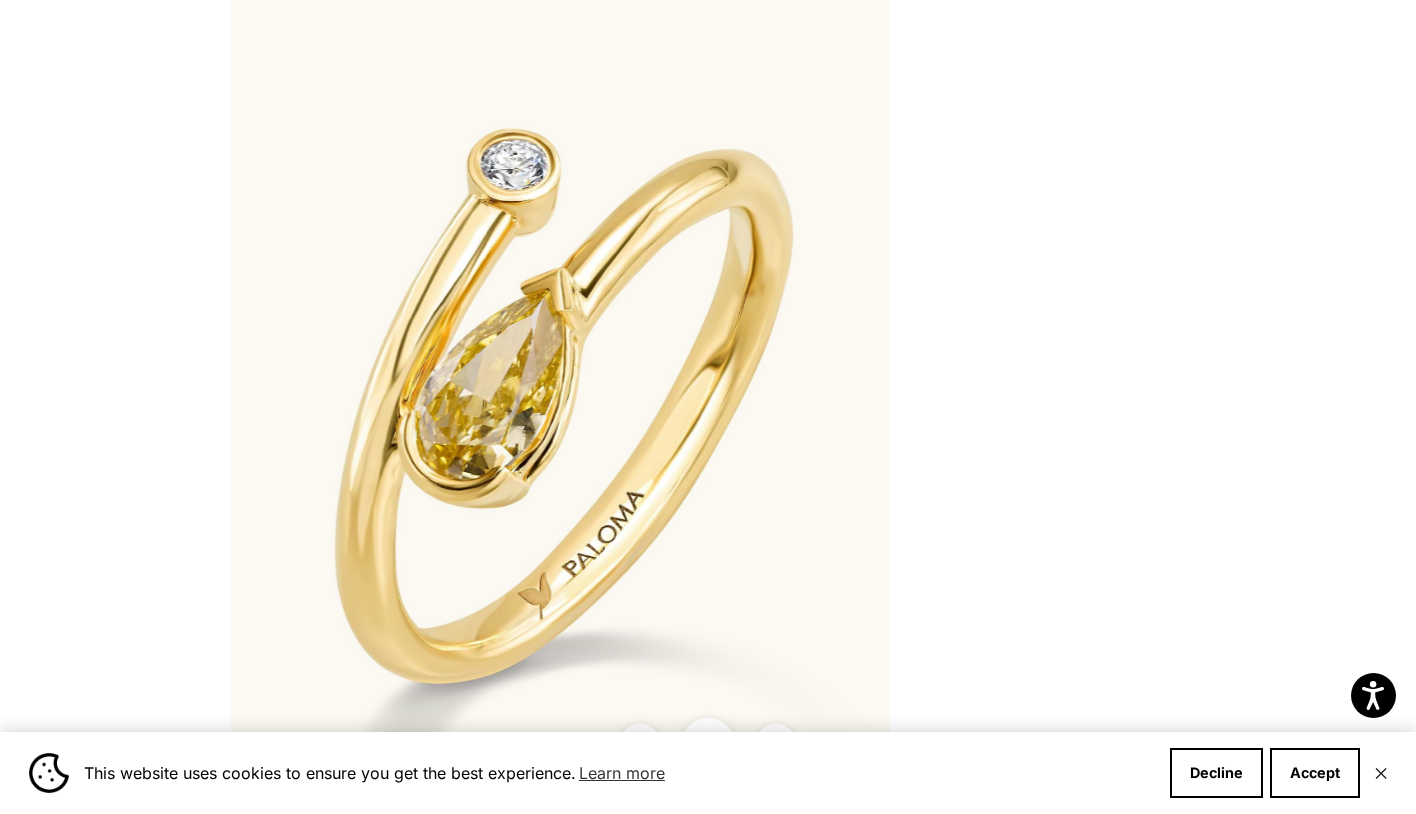 click at bounding box center [560, 407] 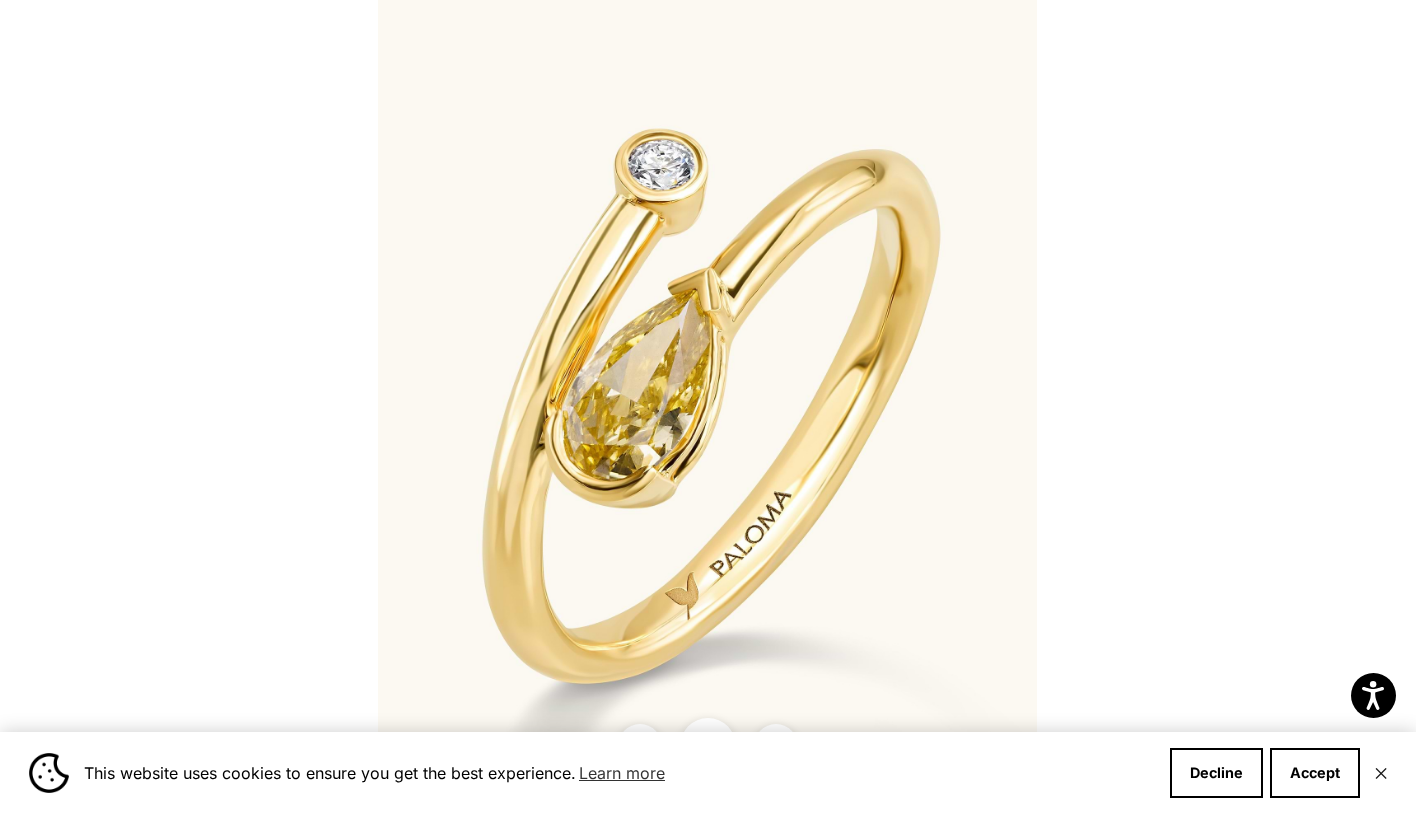 click at bounding box center (707, 407) 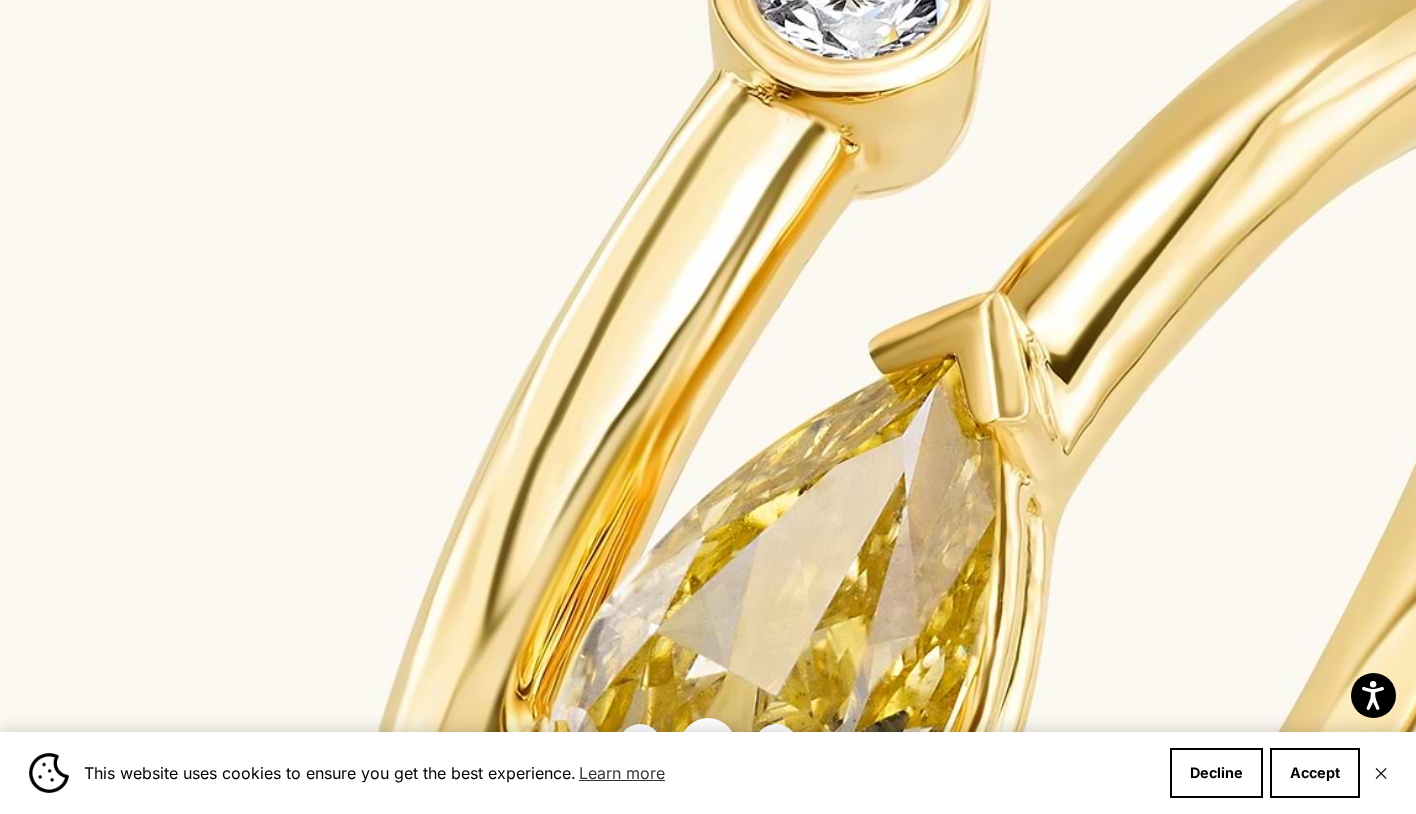 click at bounding box center [988, 710] 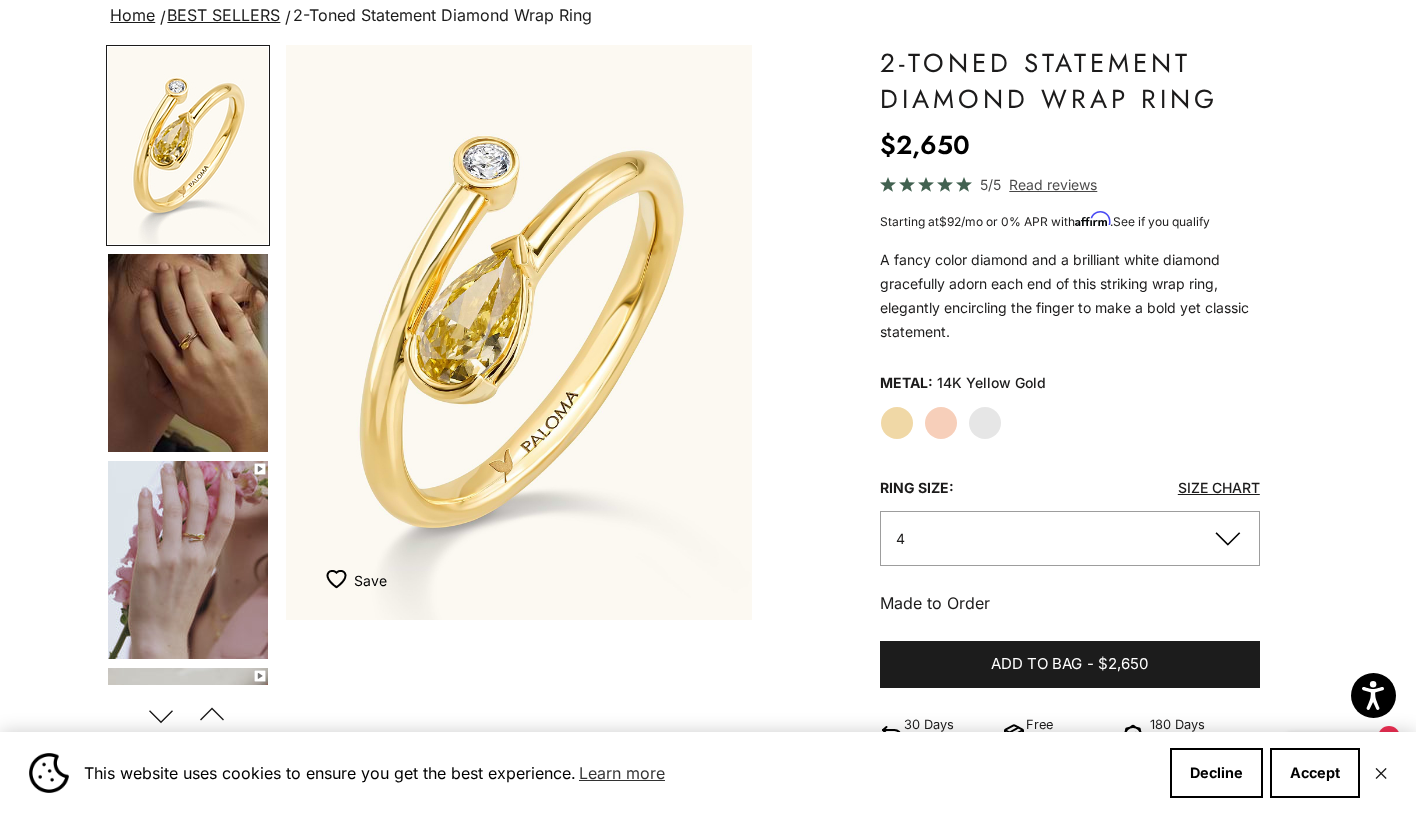 click at bounding box center (188, 353) 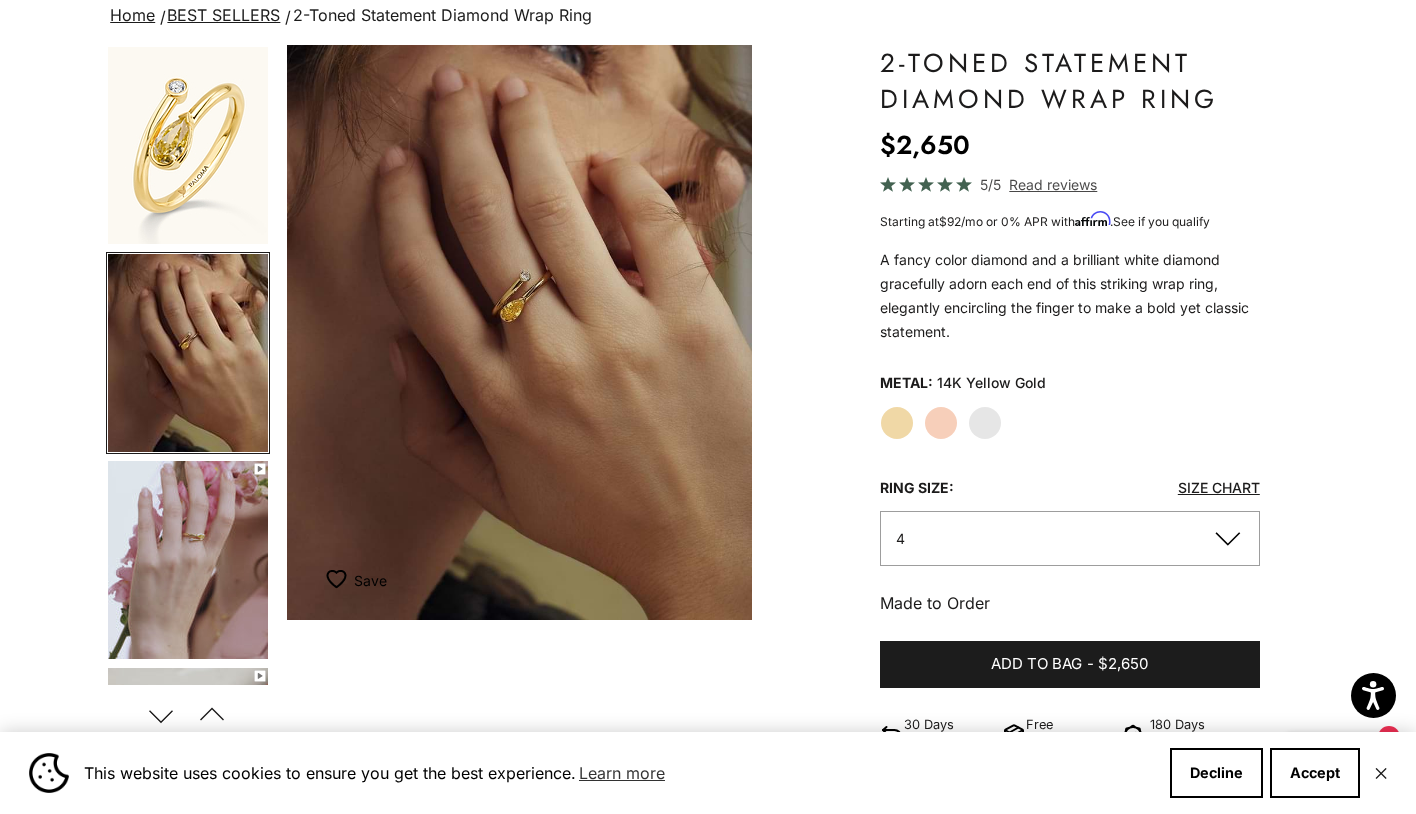 scroll, scrollTop: 0, scrollLeft: 489, axis: horizontal 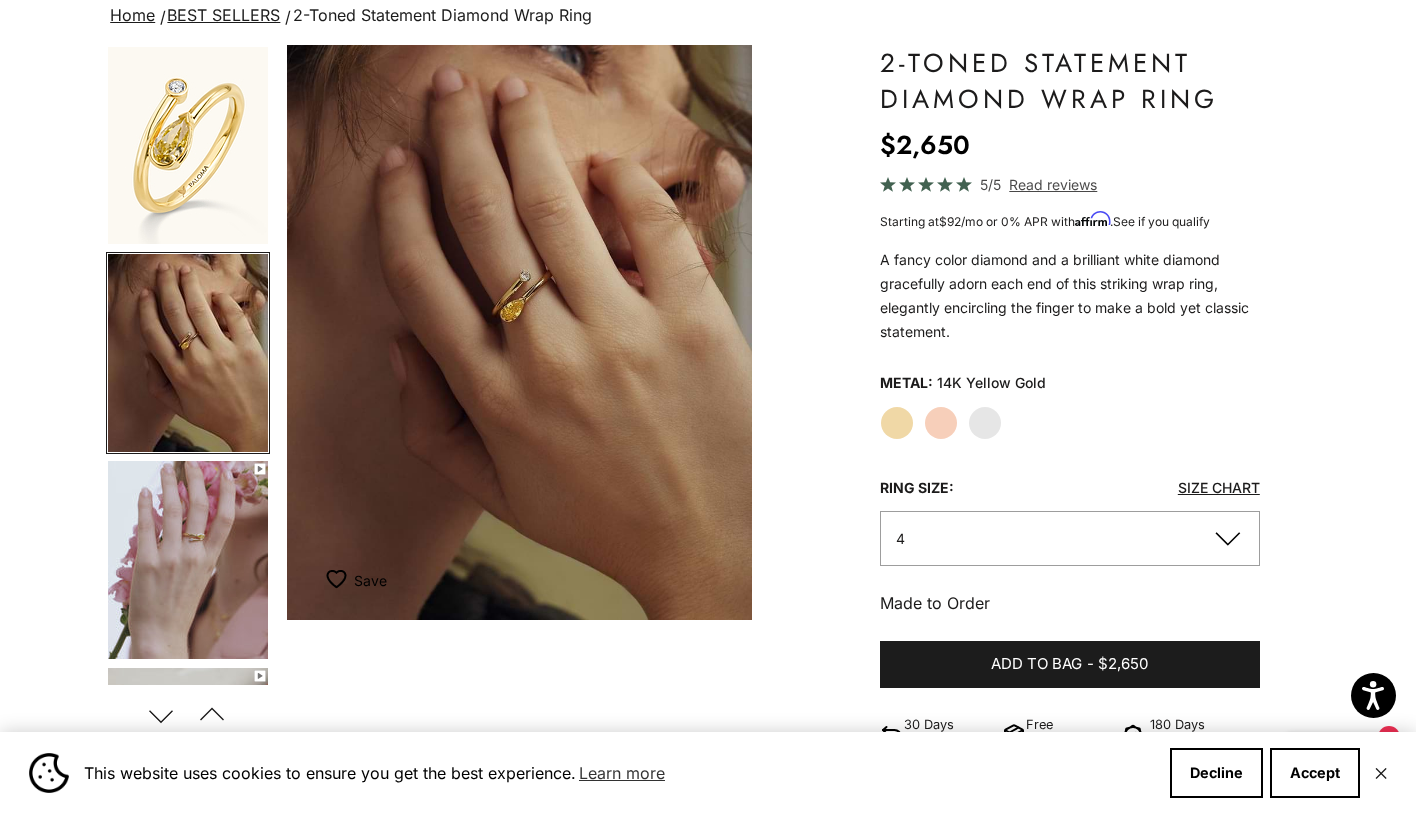 click at bounding box center (188, 560) 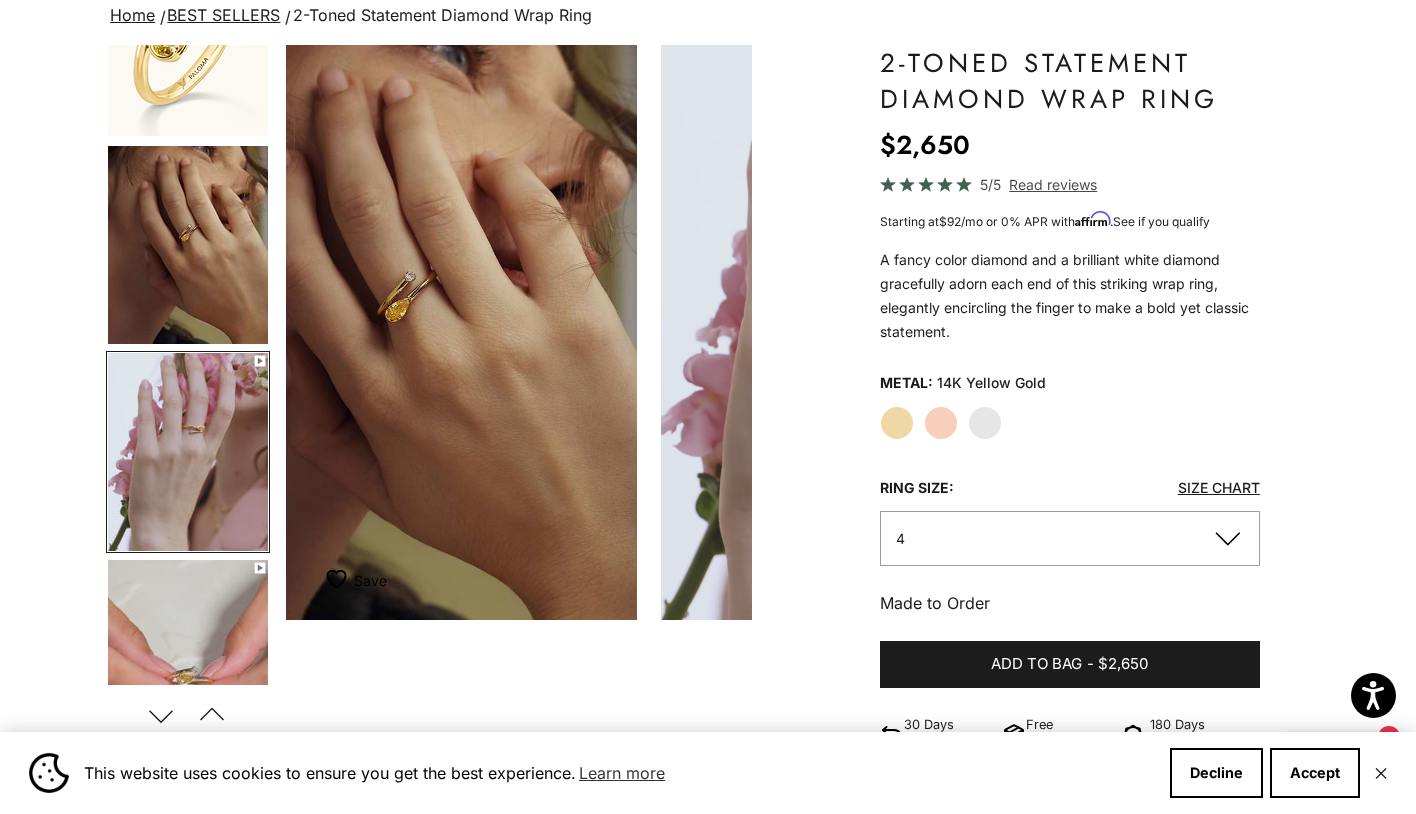 scroll, scrollTop: 0, scrollLeft: 857, axis: horizontal 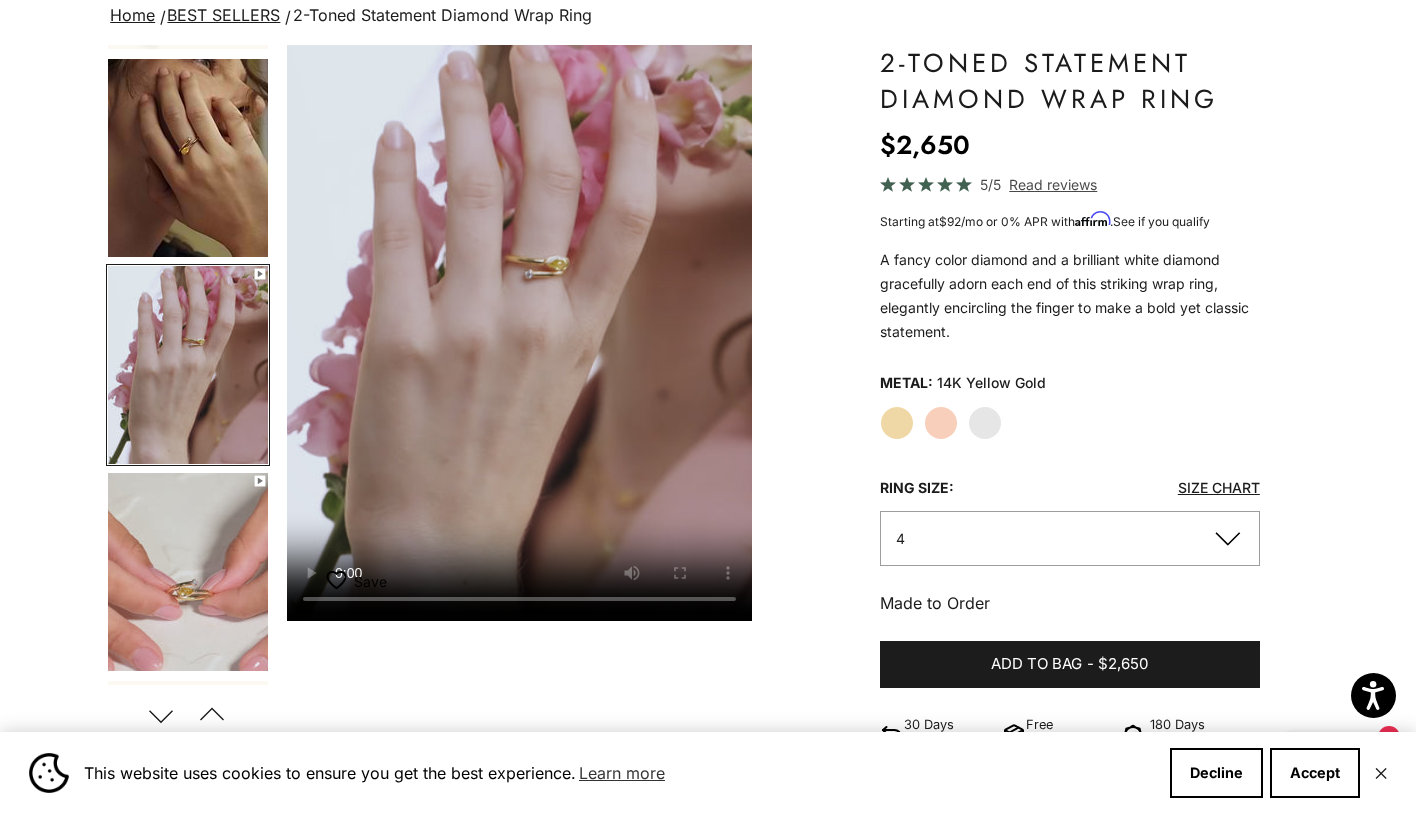 click at bounding box center [188, 158] 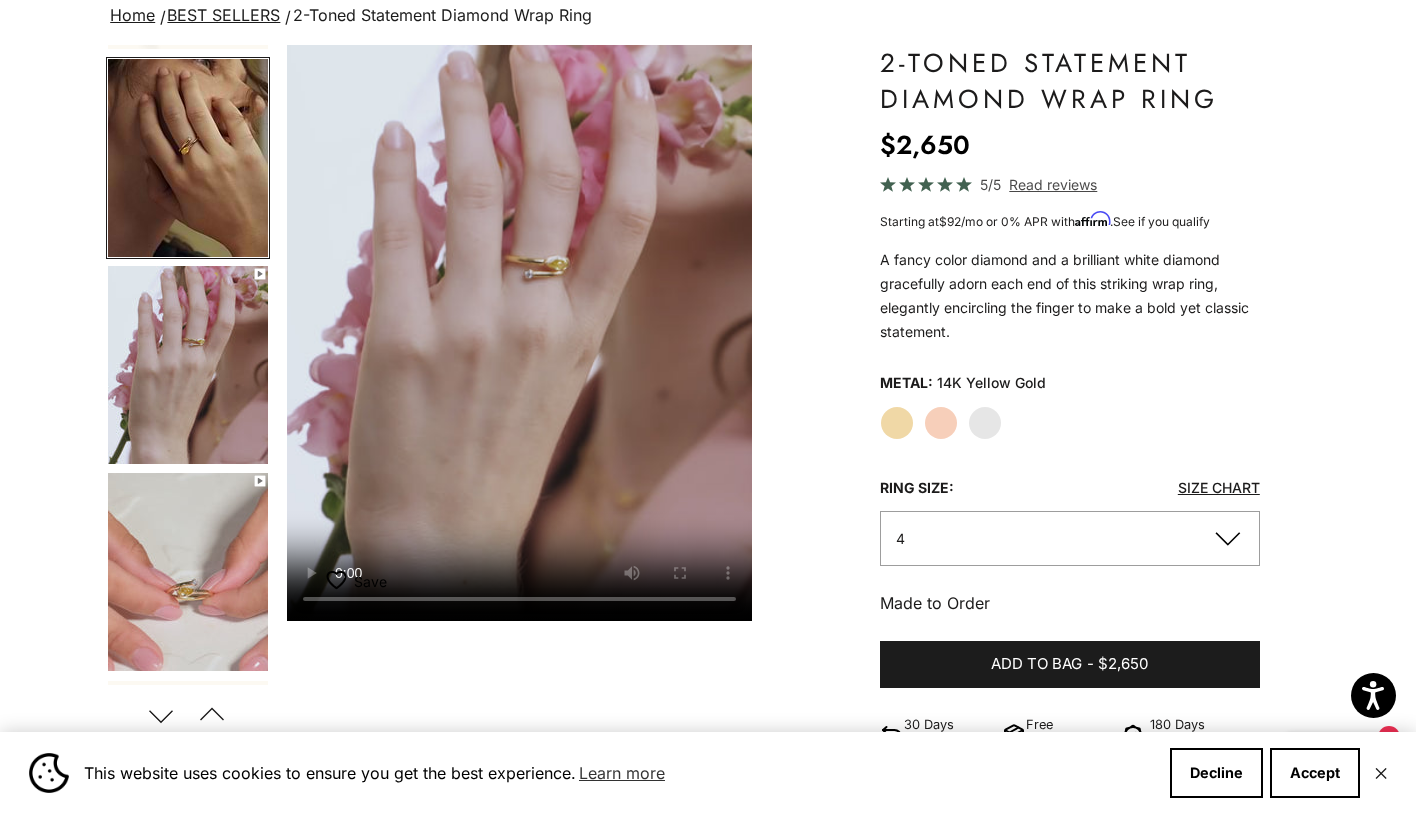 scroll, scrollTop: 0, scrollLeft: 863, axis: horizontal 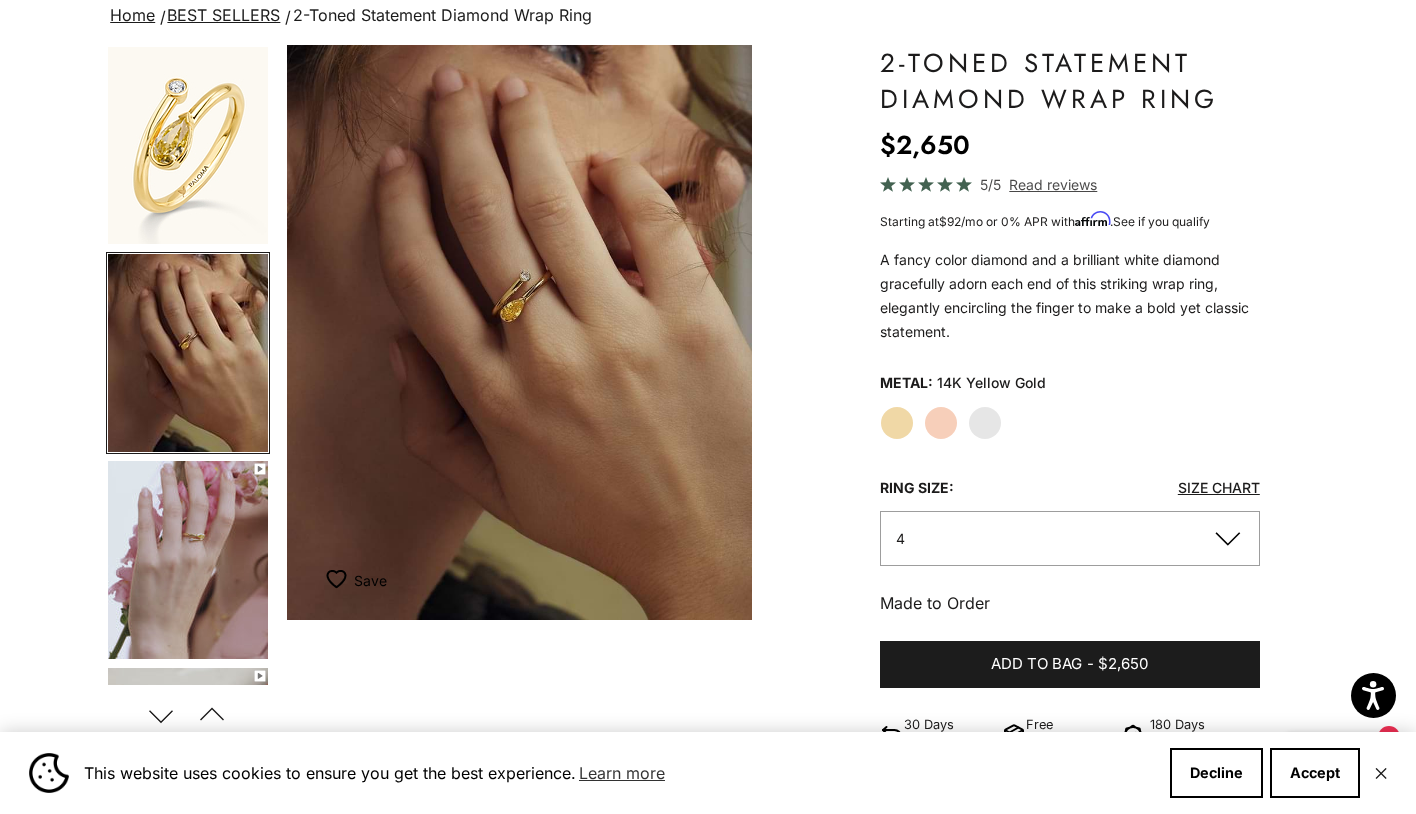 click at bounding box center [519, 332] 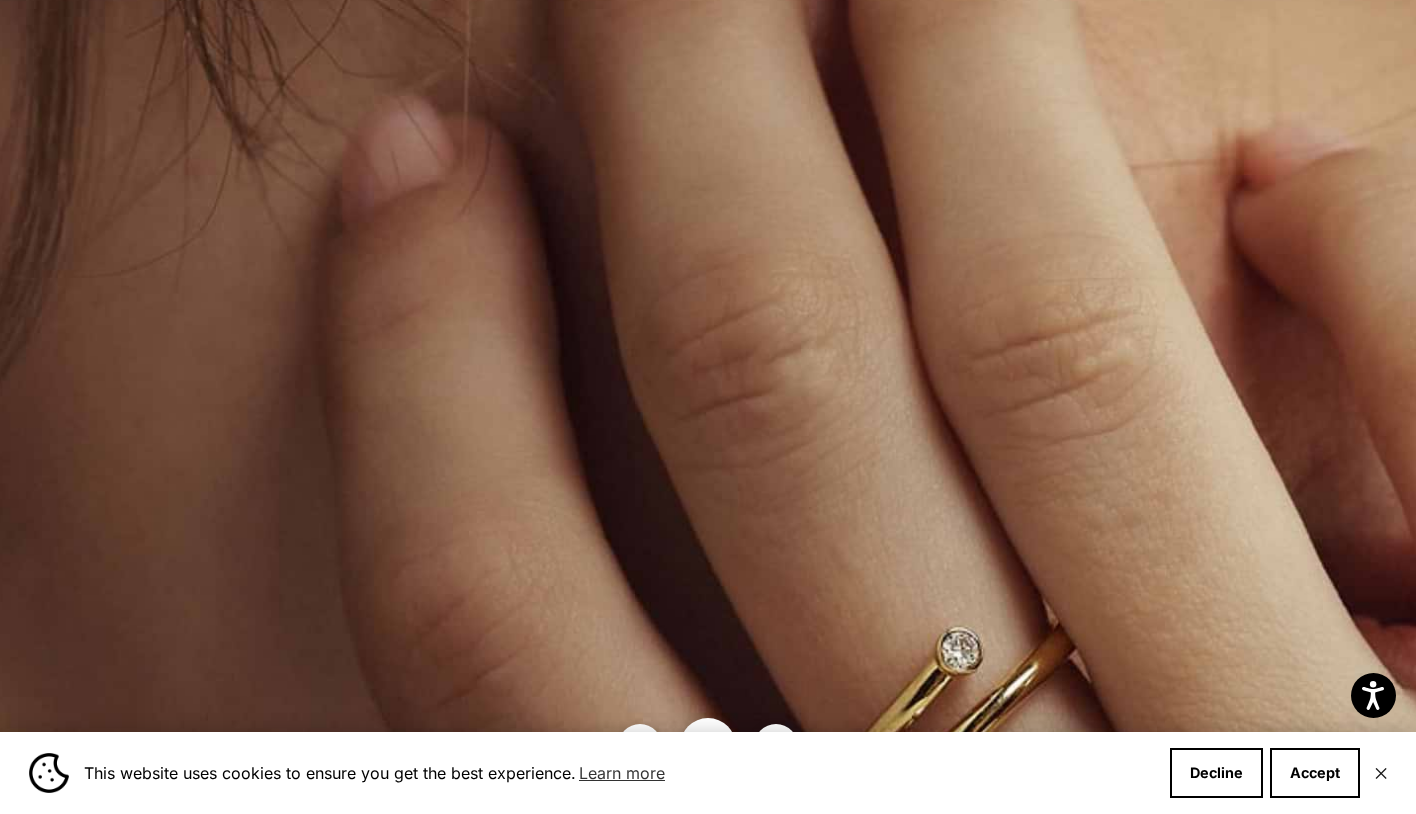 click at bounding box center [935, 890] 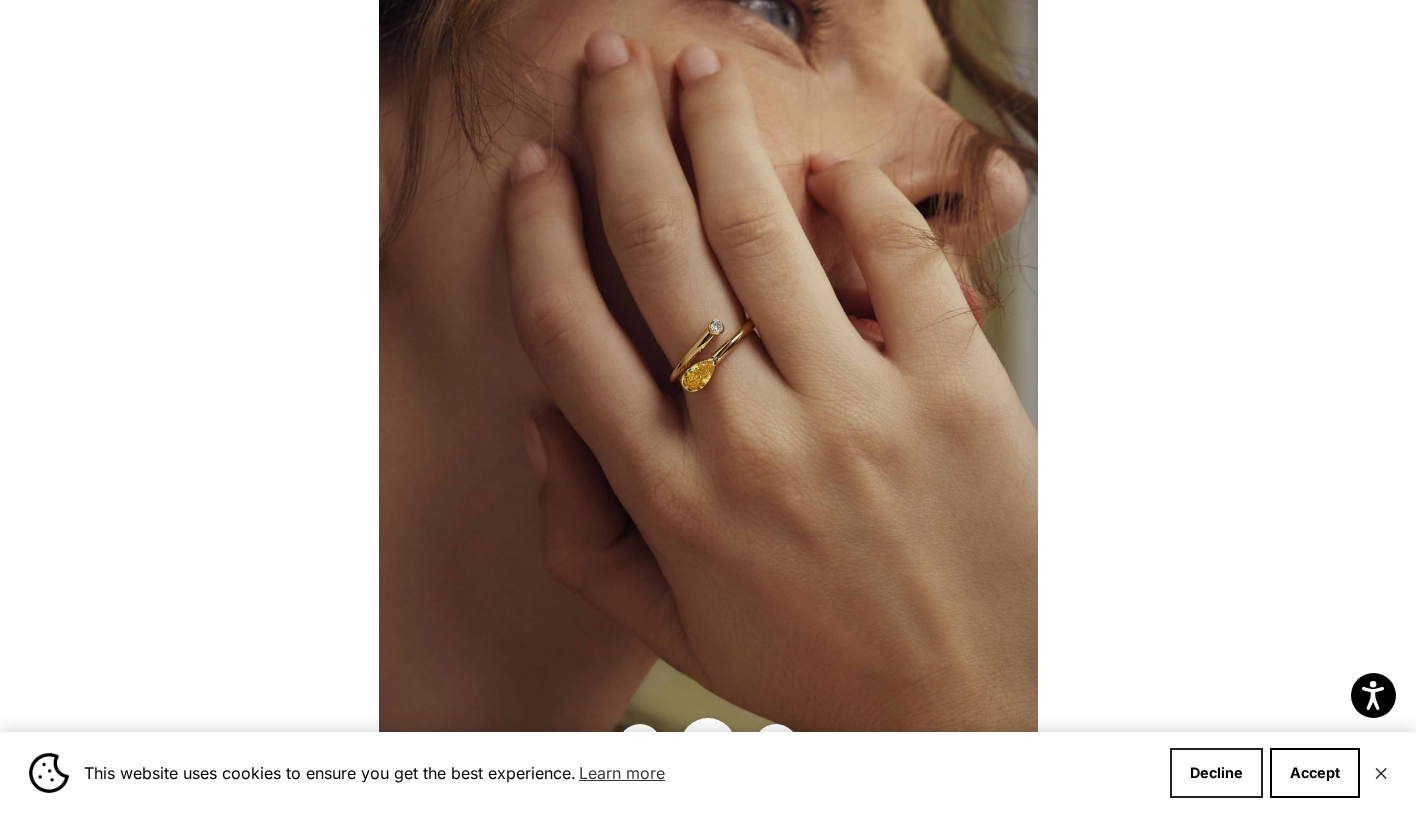 click on "Decline" at bounding box center [1216, 773] 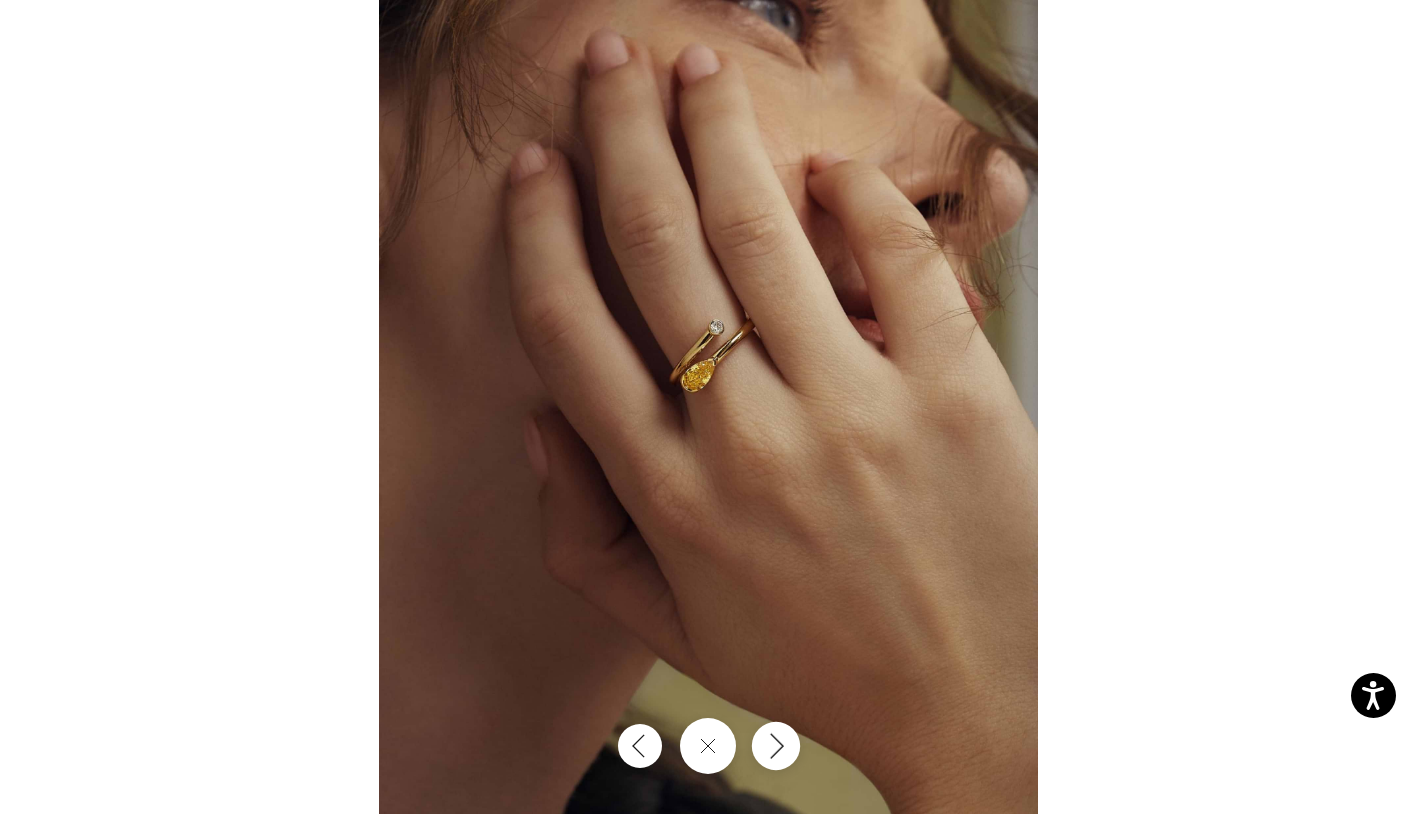 click at bounding box center (776, 746) 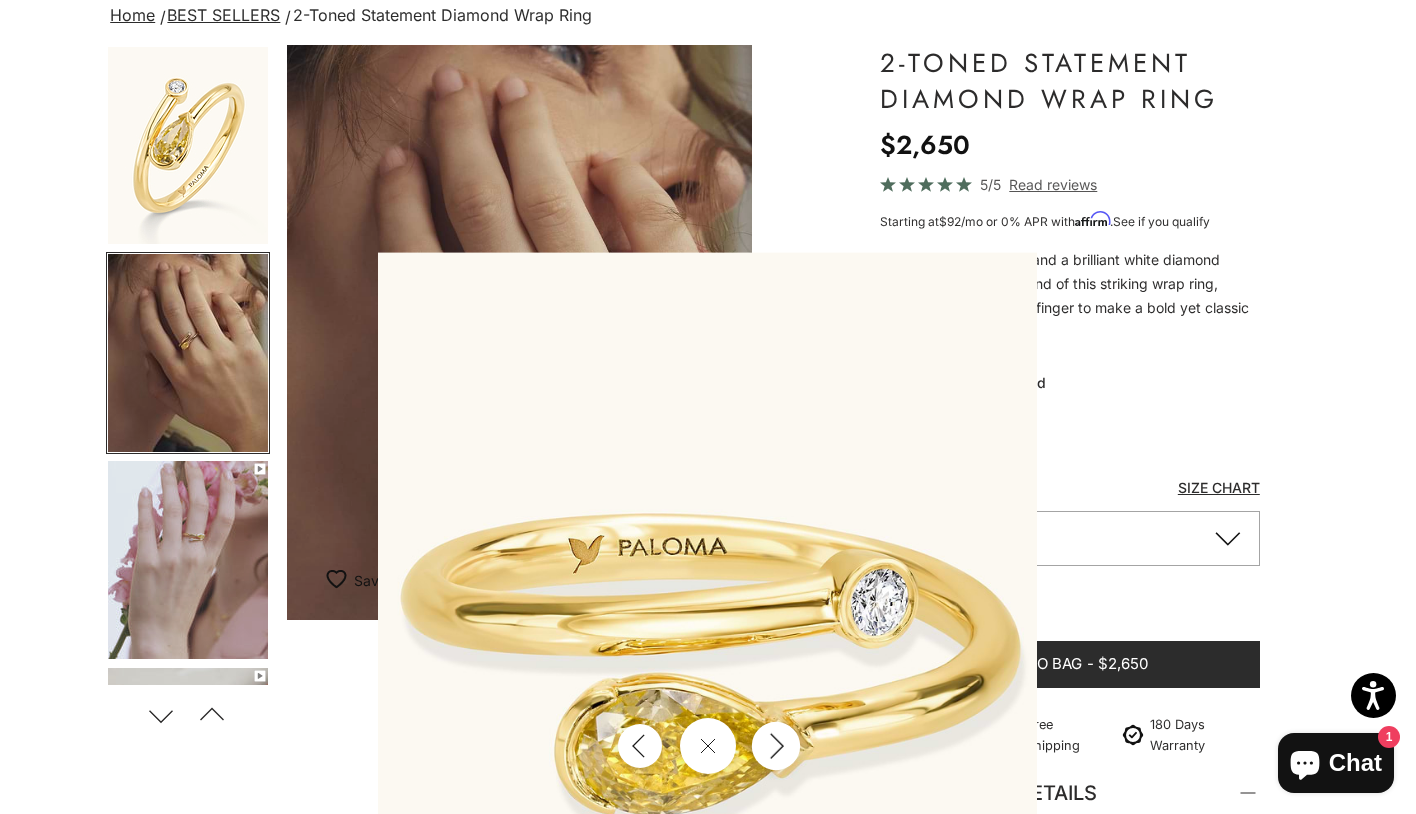 click at bounding box center (776, 746) 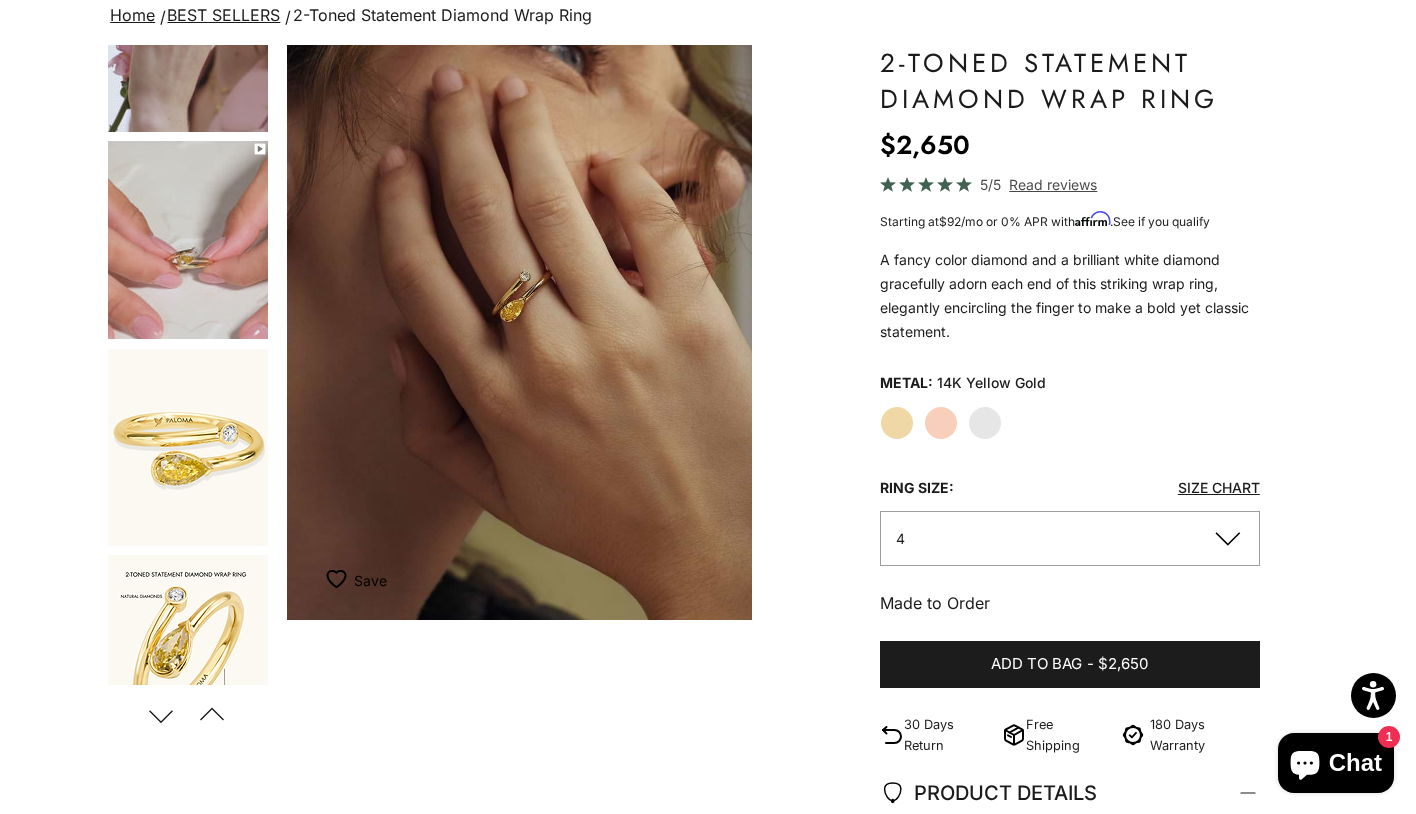 scroll, scrollTop: 541, scrollLeft: 0, axis: vertical 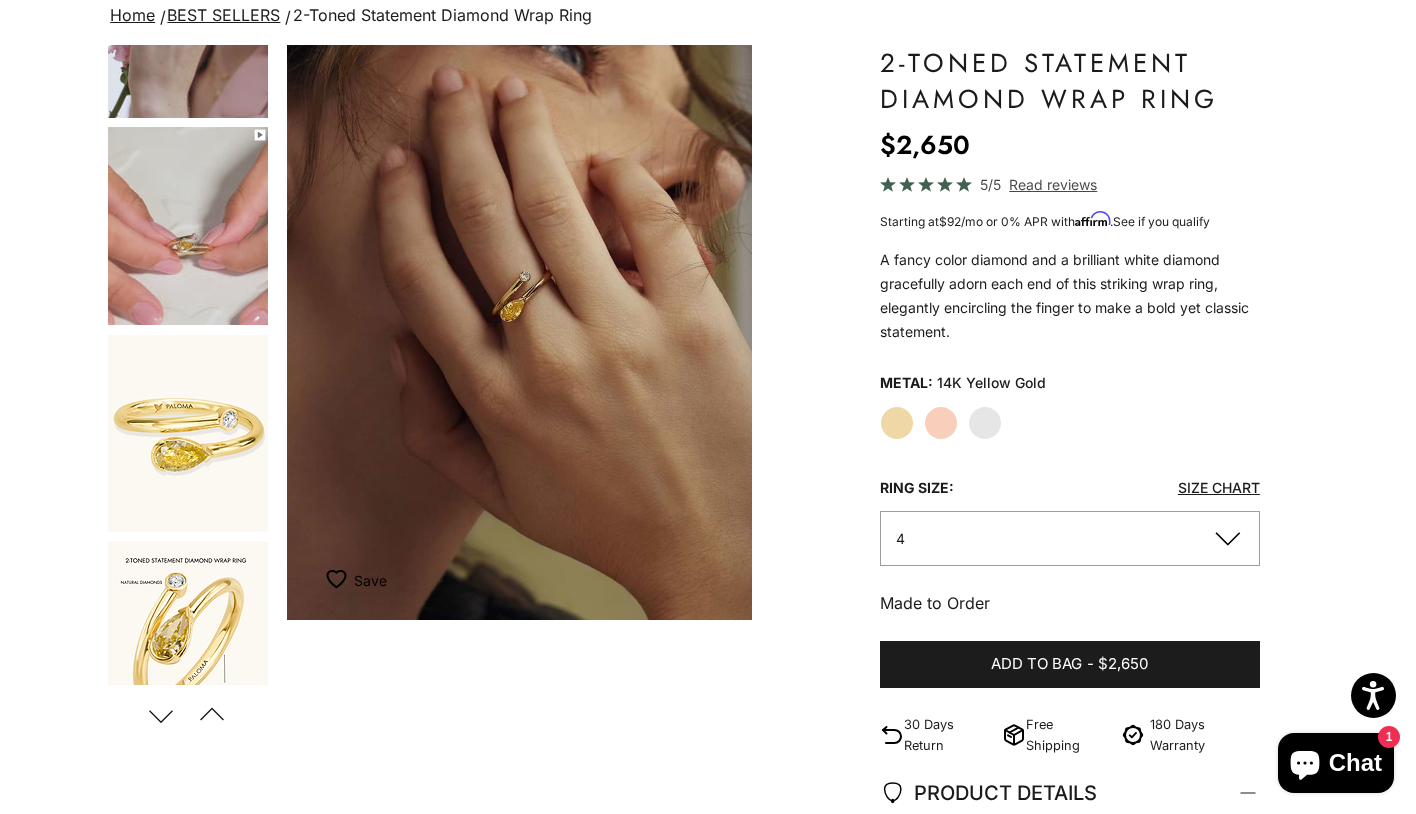 click at bounding box center [188, 226] 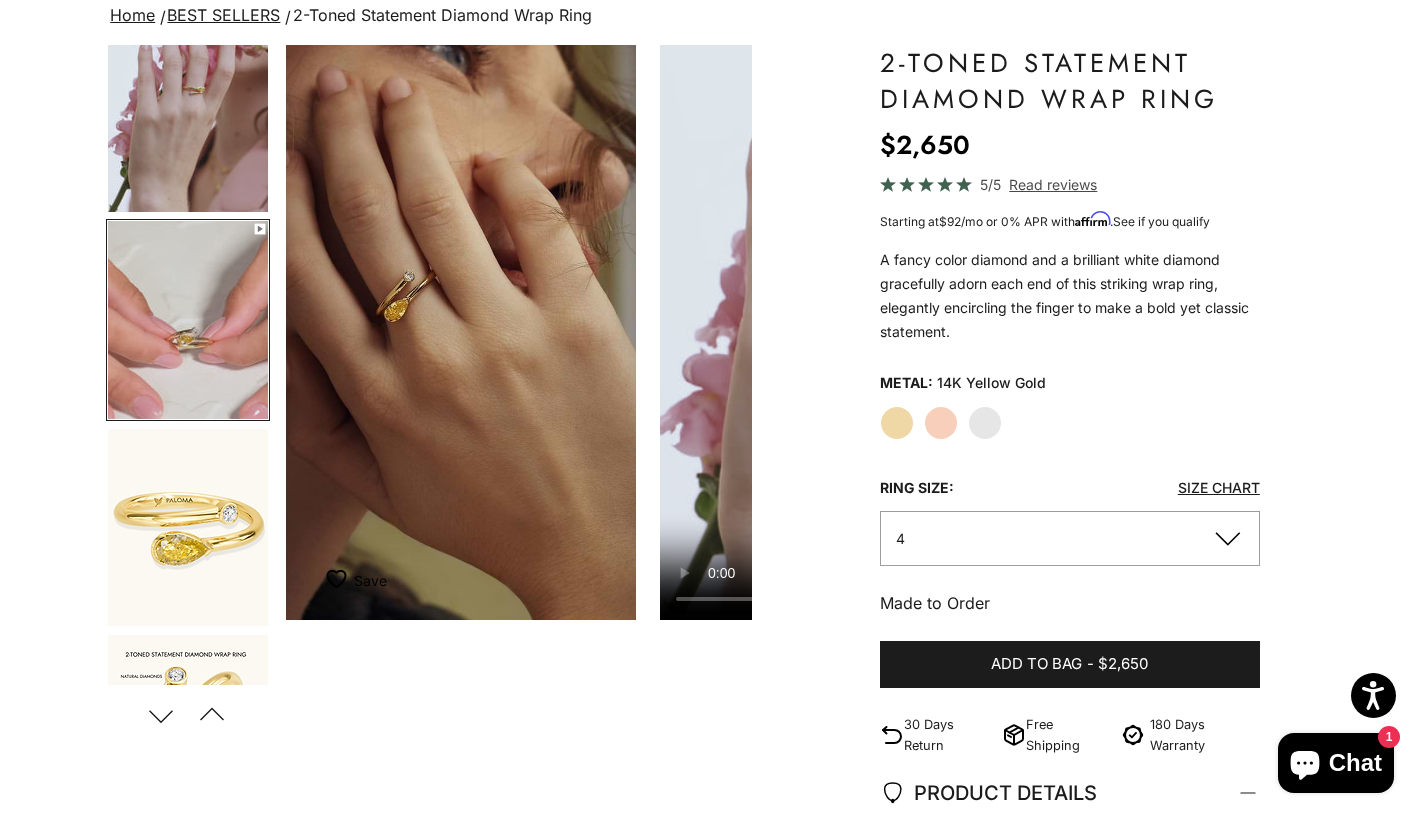 scroll, scrollTop: 0, scrollLeft: 941, axis: horizontal 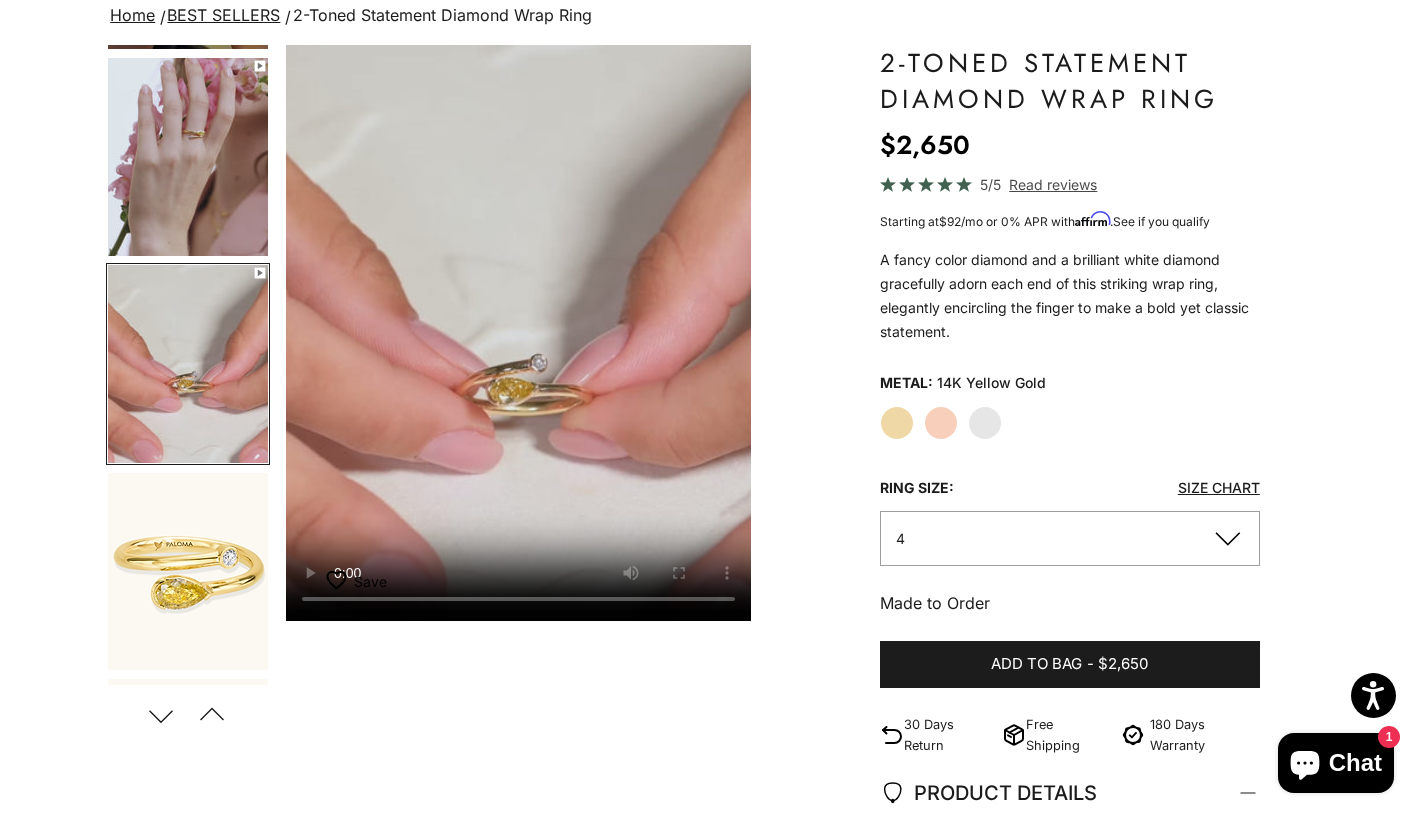 click at bounding box center [188, 571] 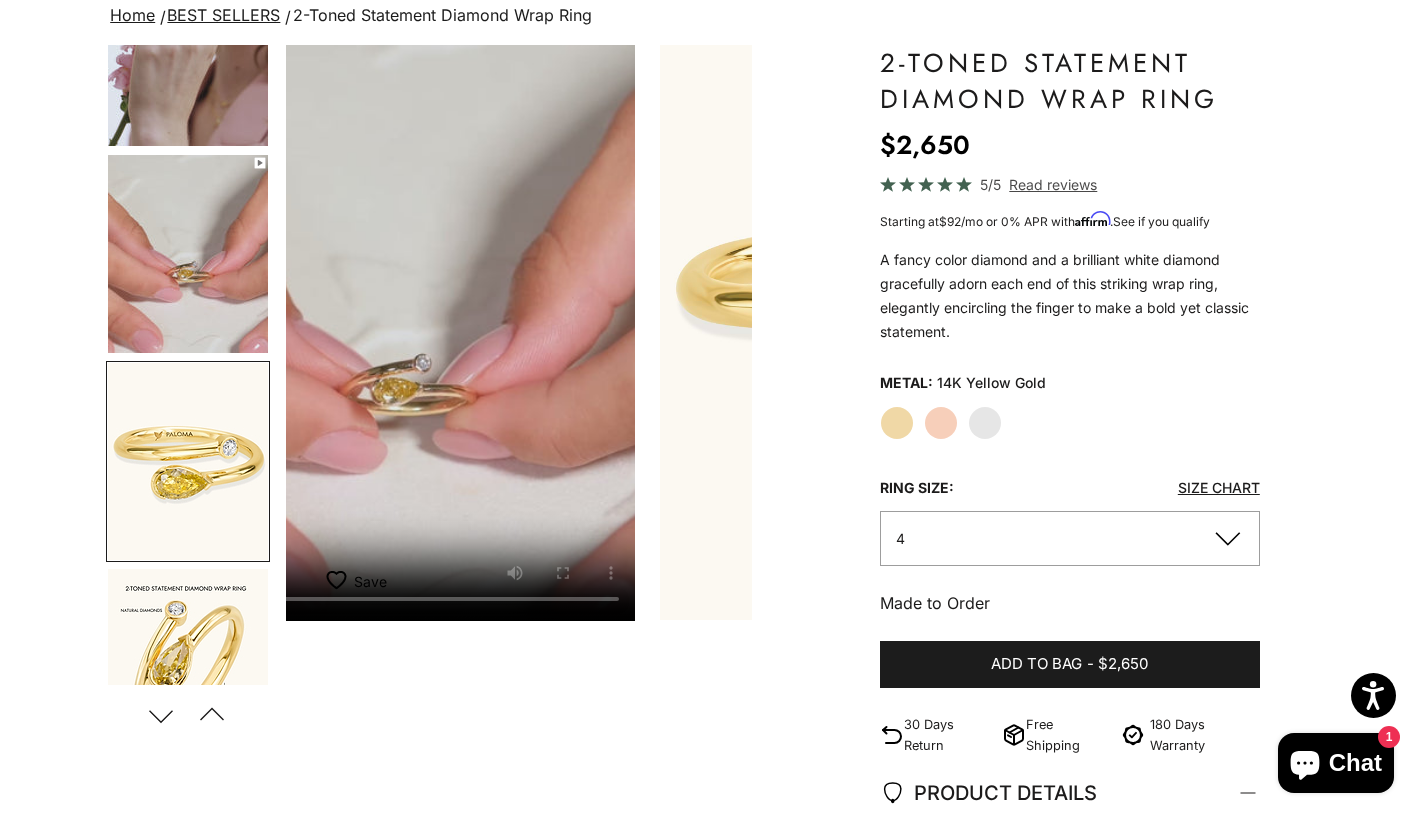 scroll, scrollTop: 0, scrollLeft: 1670, axis: horizontal 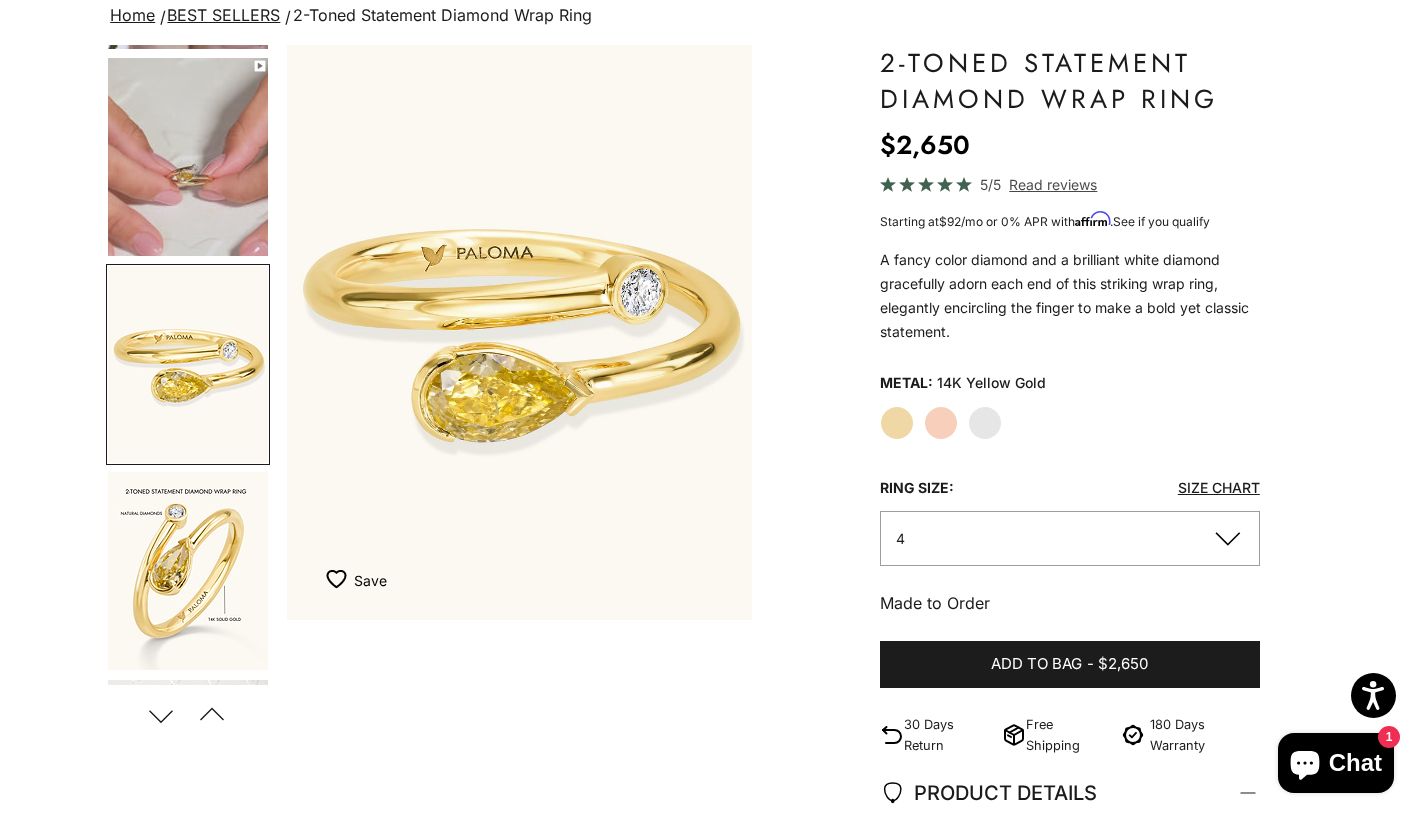 click at bounding box center [188, 571] 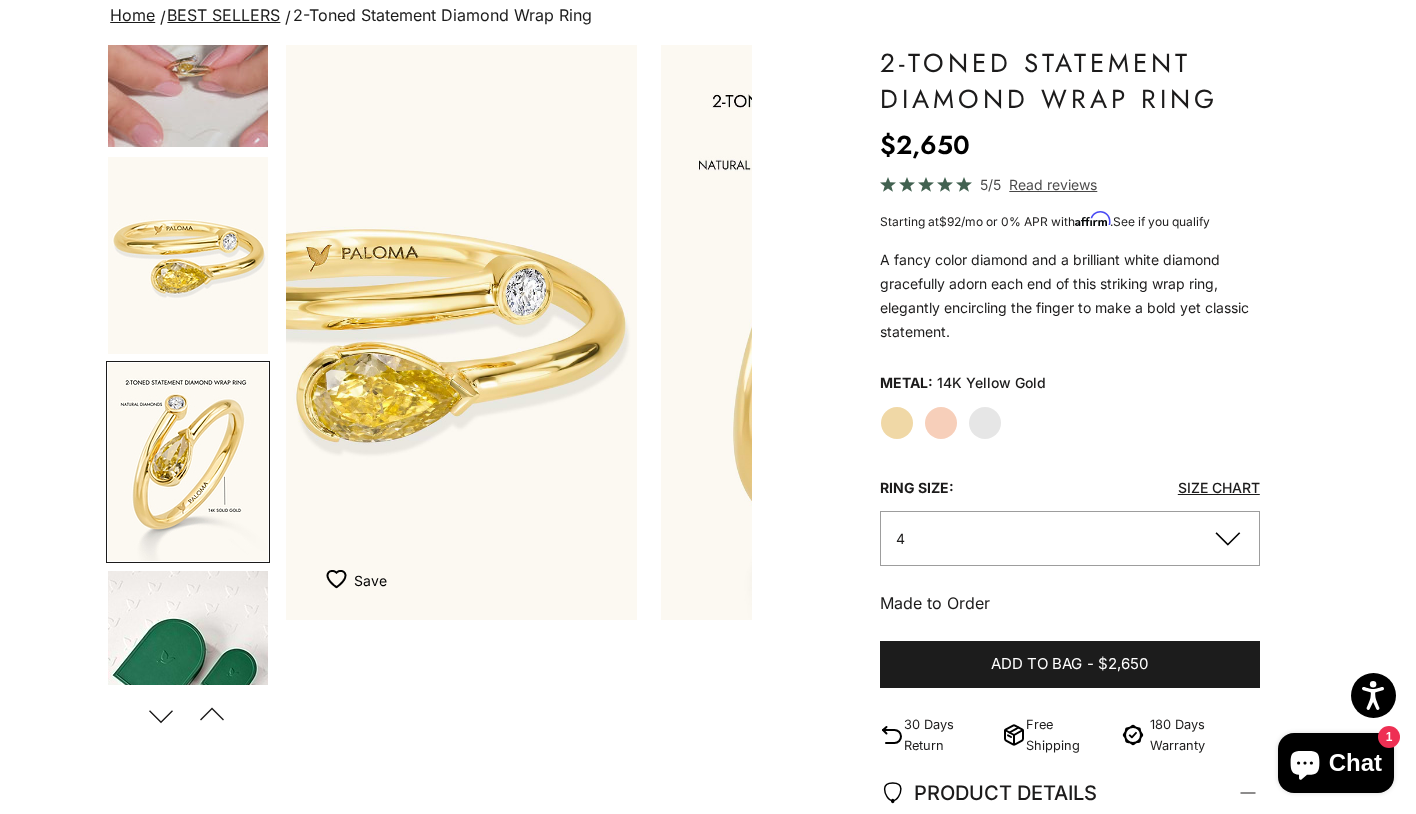 scroll, scrollTop: 0, scrollLeft: 2324, axis: horizontal 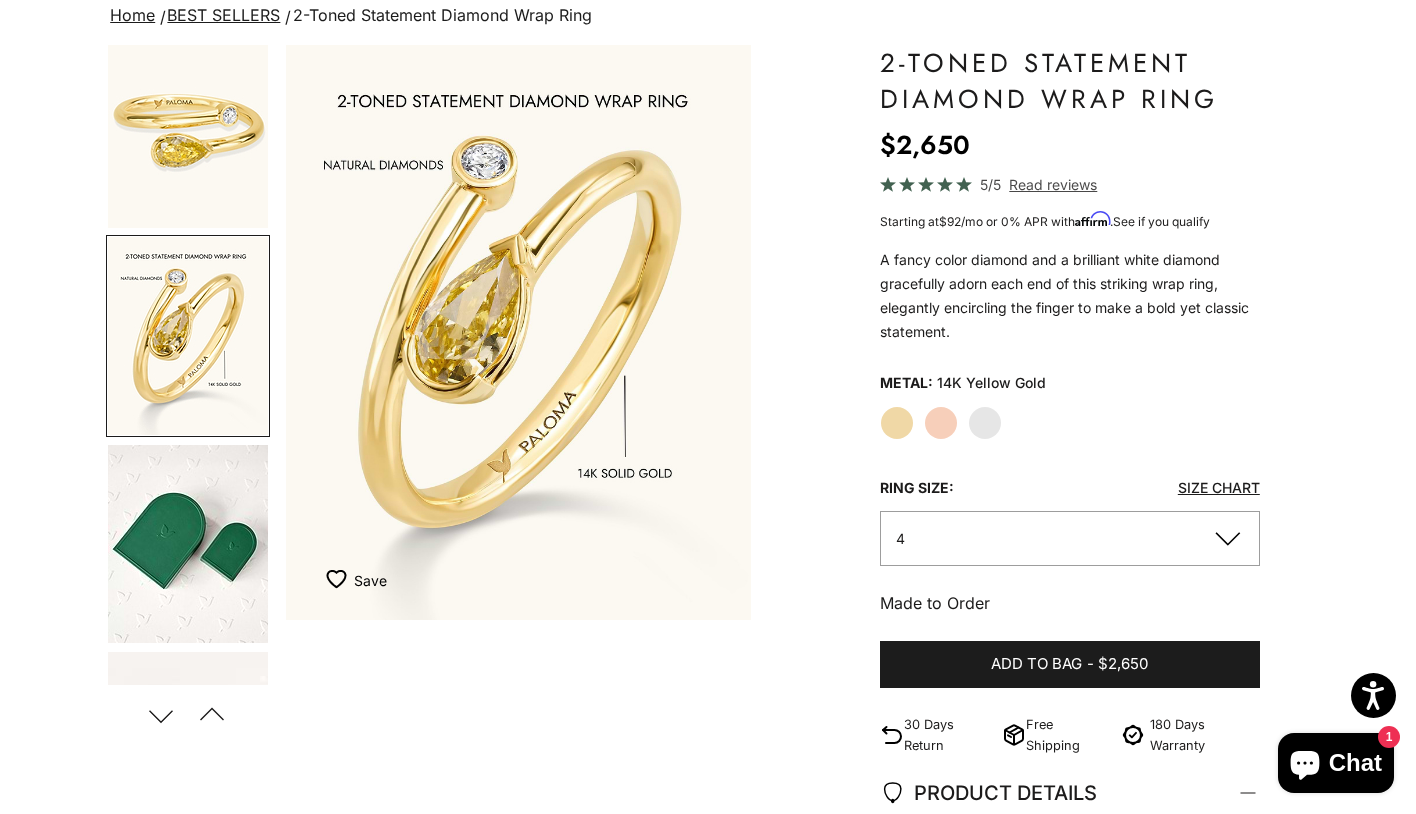 click at bounding box center (518, 332) 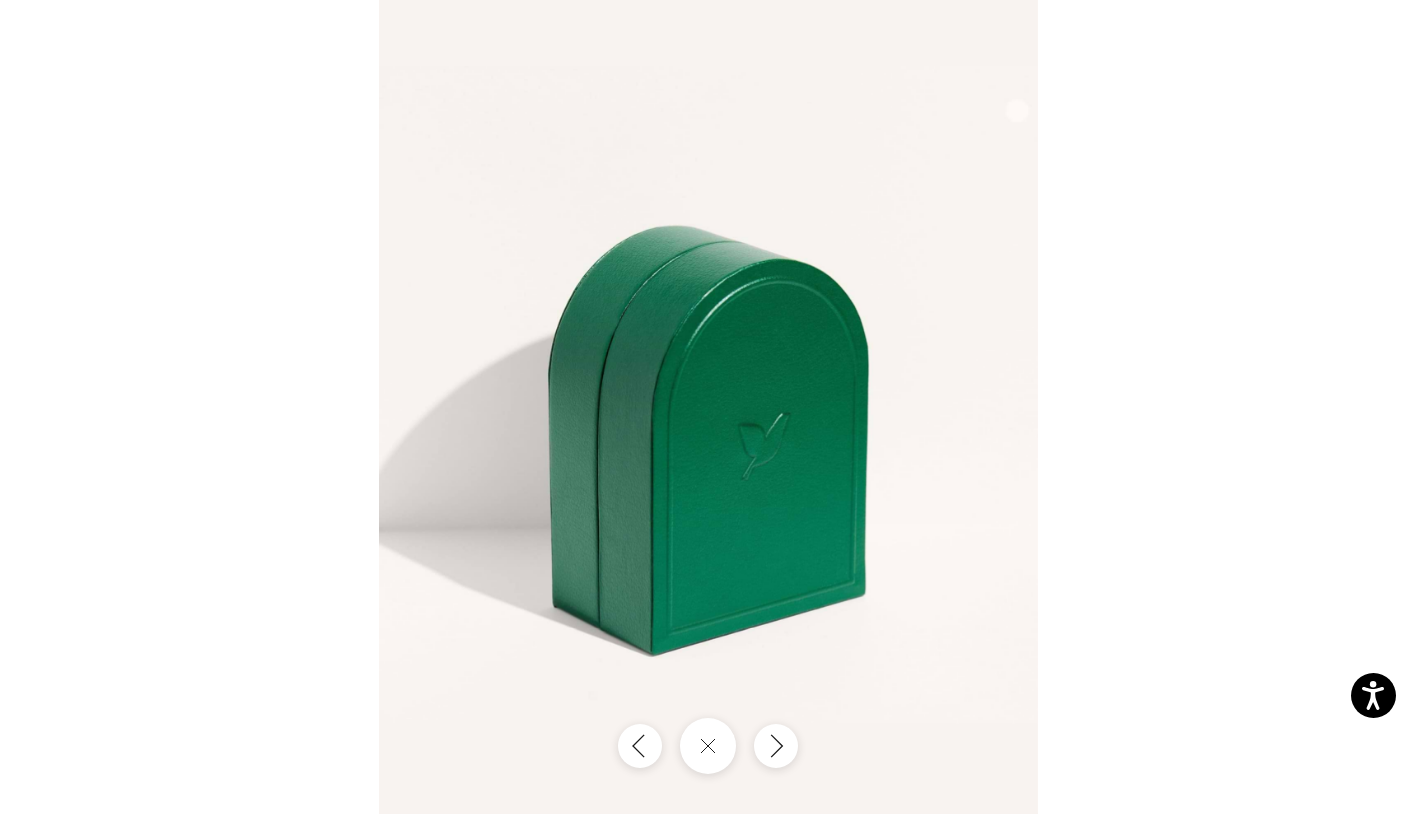 click at bounding box center [708, 407] 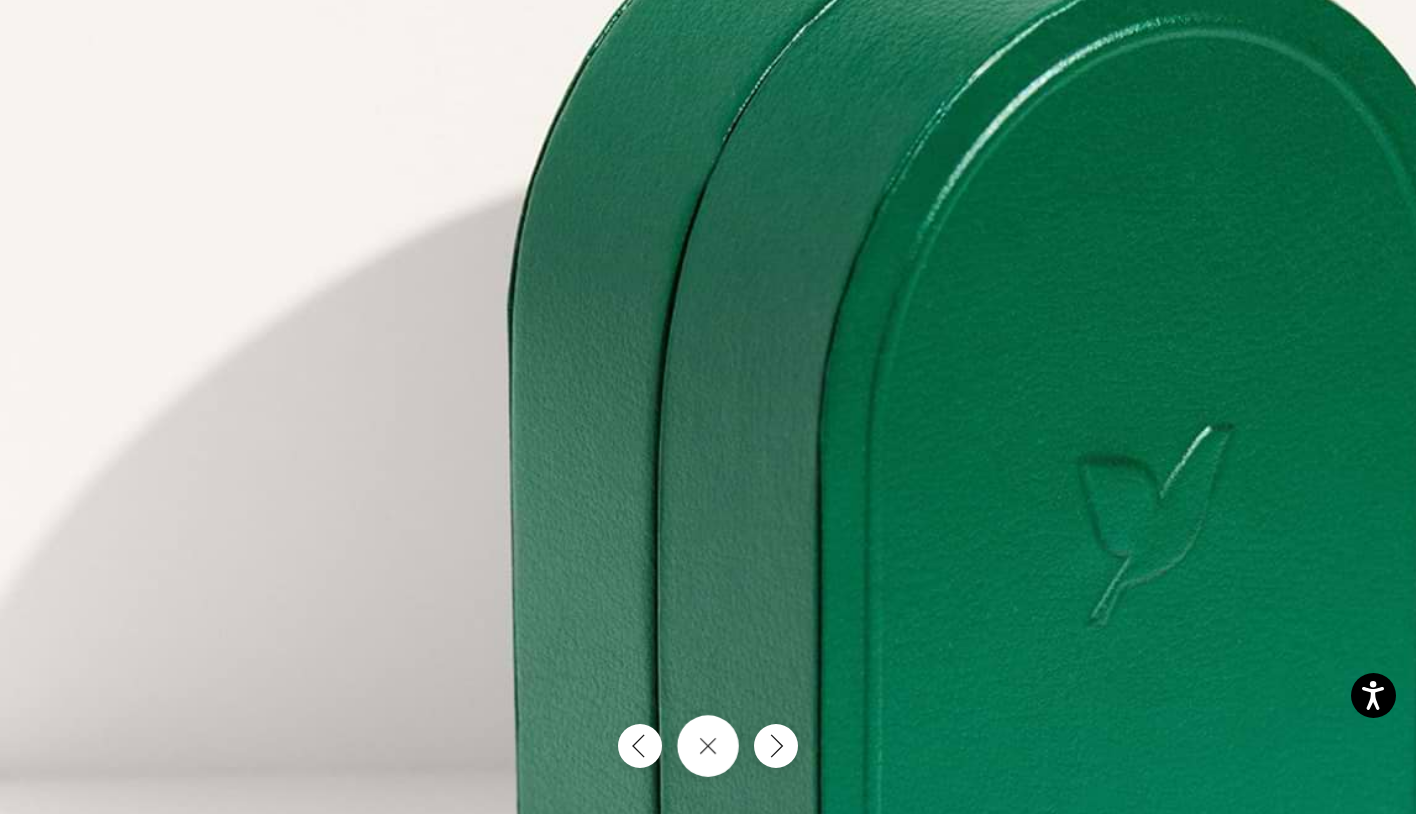 click at bounding box center [708, 746] 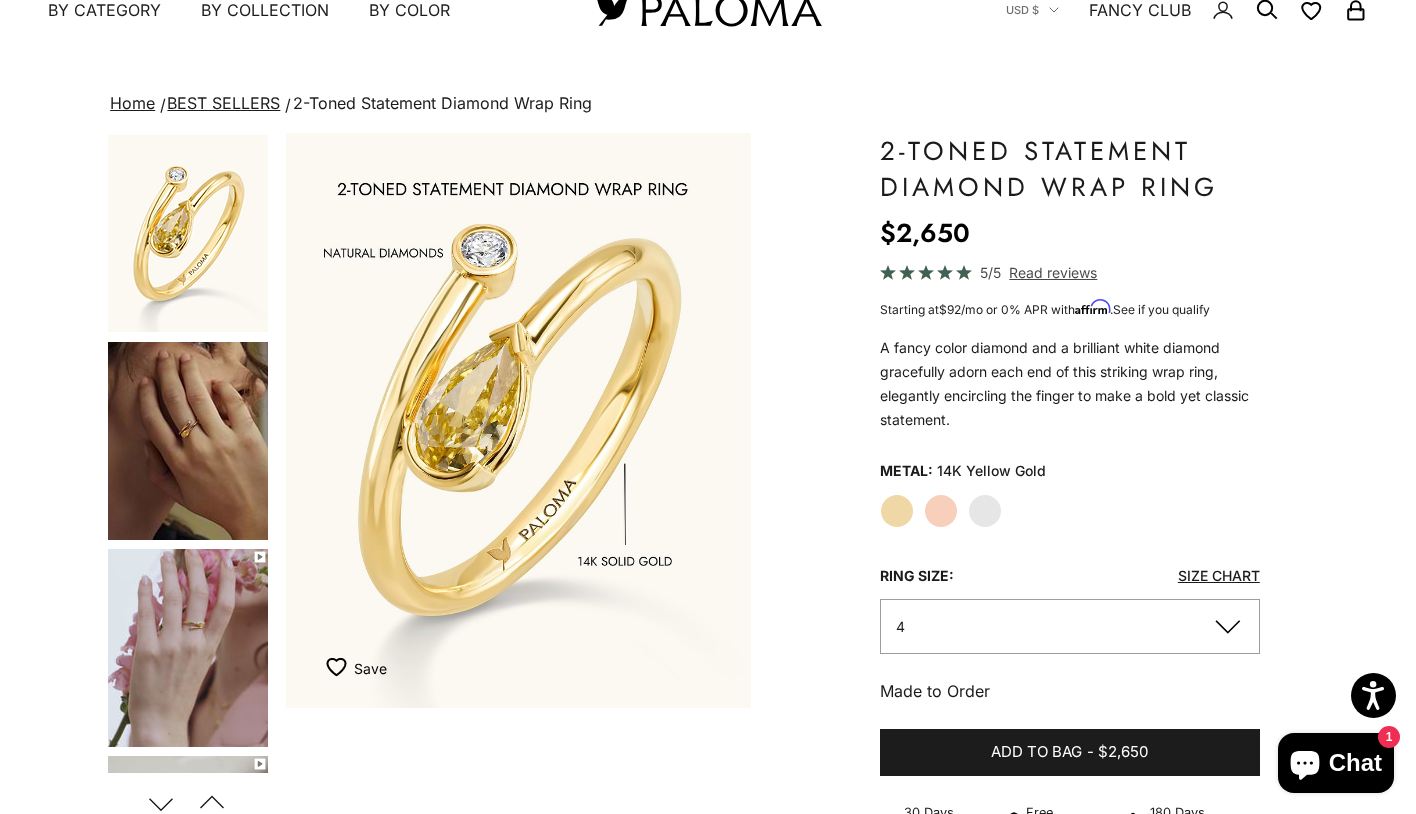 scroll, scrollTop: 0, scrollLeft: 0, axis: both 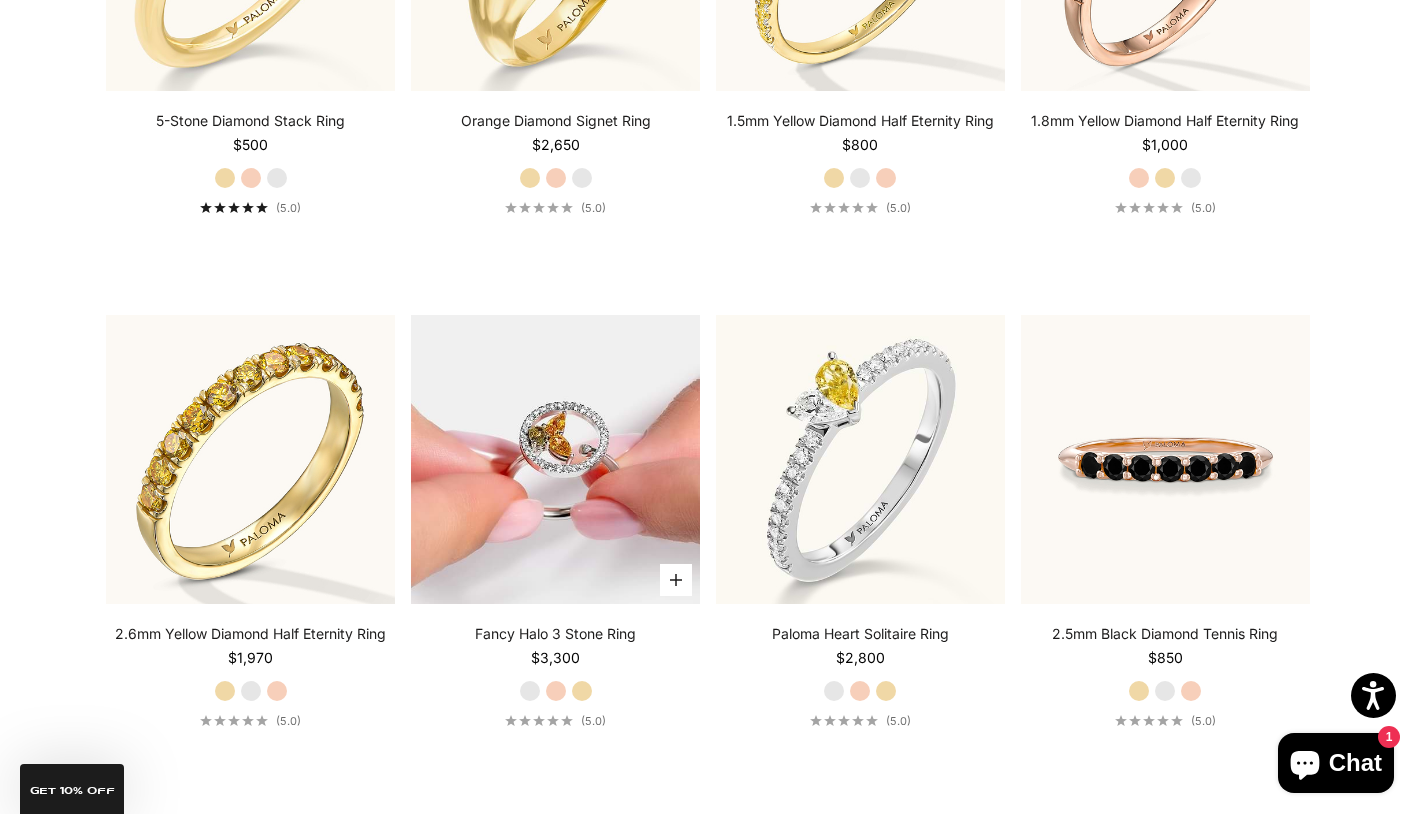 click at bounding box center (555, 459) 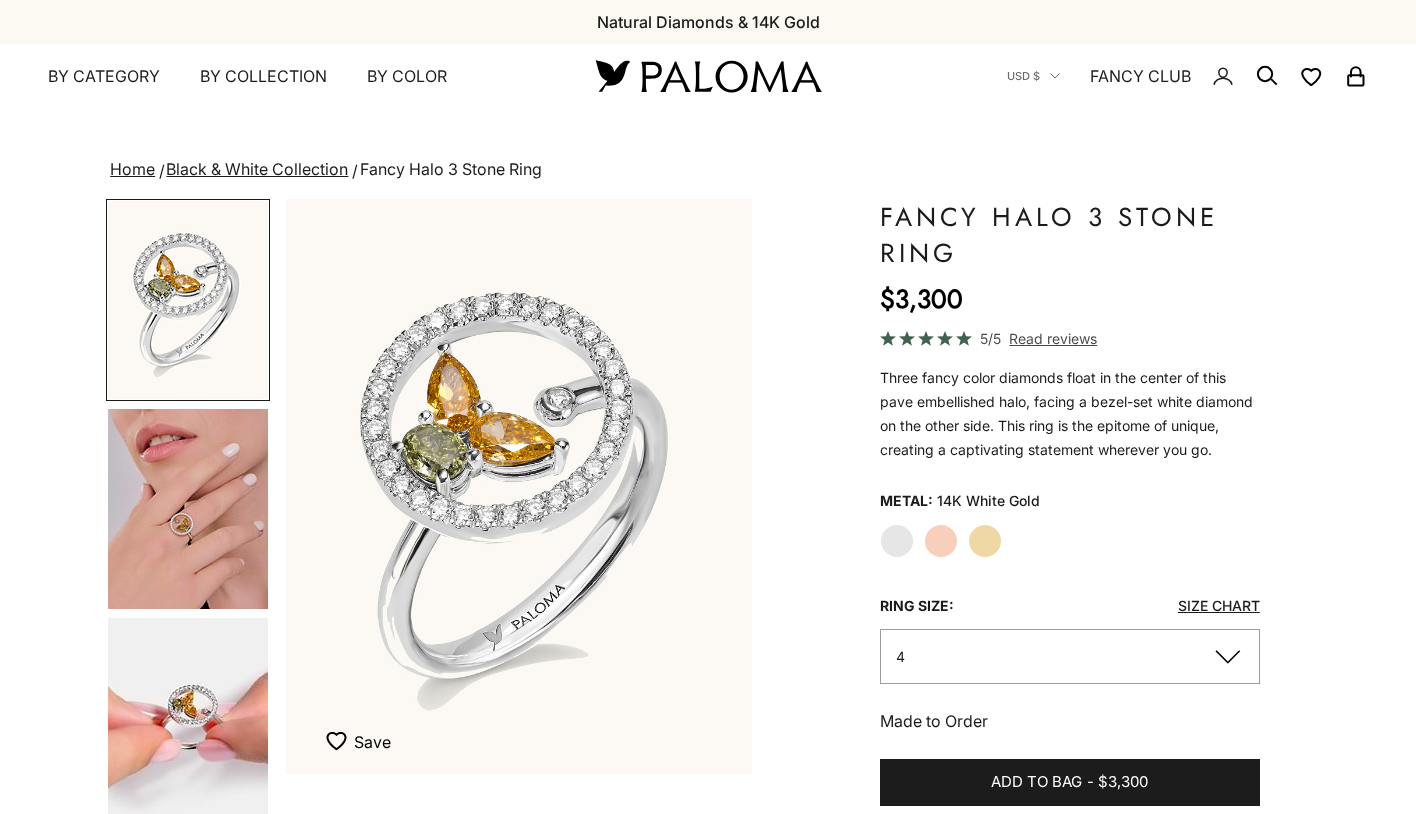 scroll, scrollTop: 0, scrollLeft: 0, axis: both 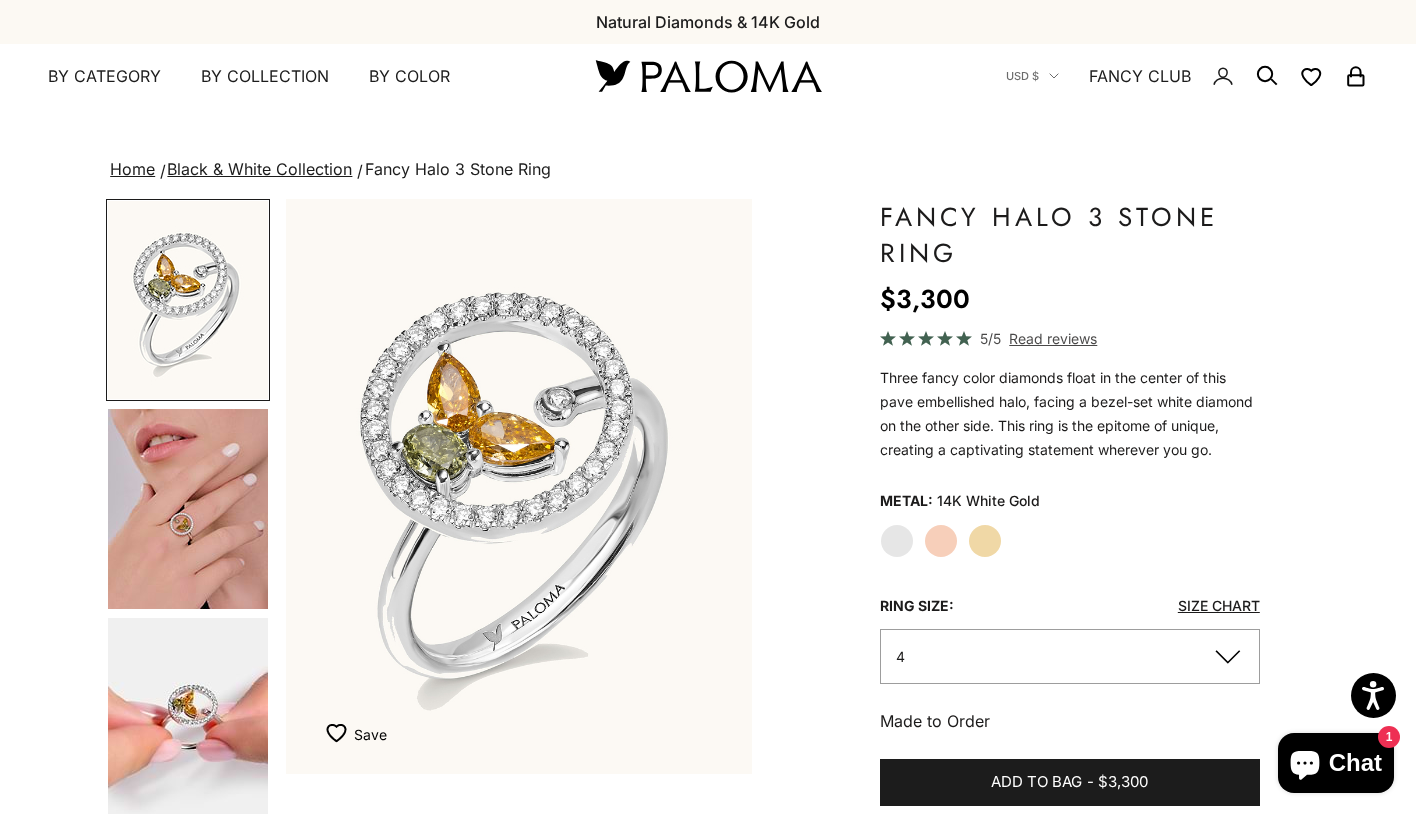click at bounding box center [188, 509] 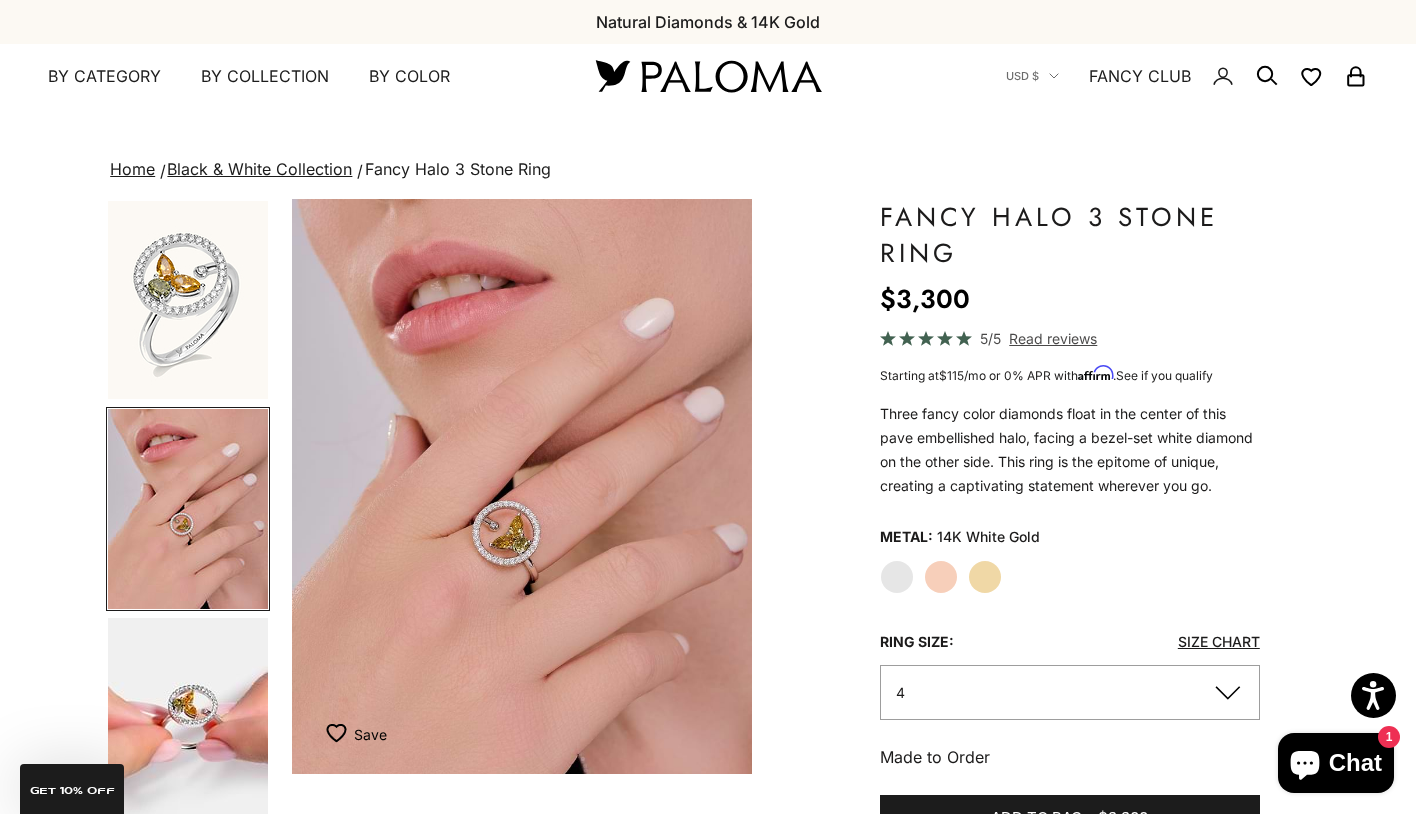 scroll, scrollTop: 0, scrollLeft: 489, axis: horizontal 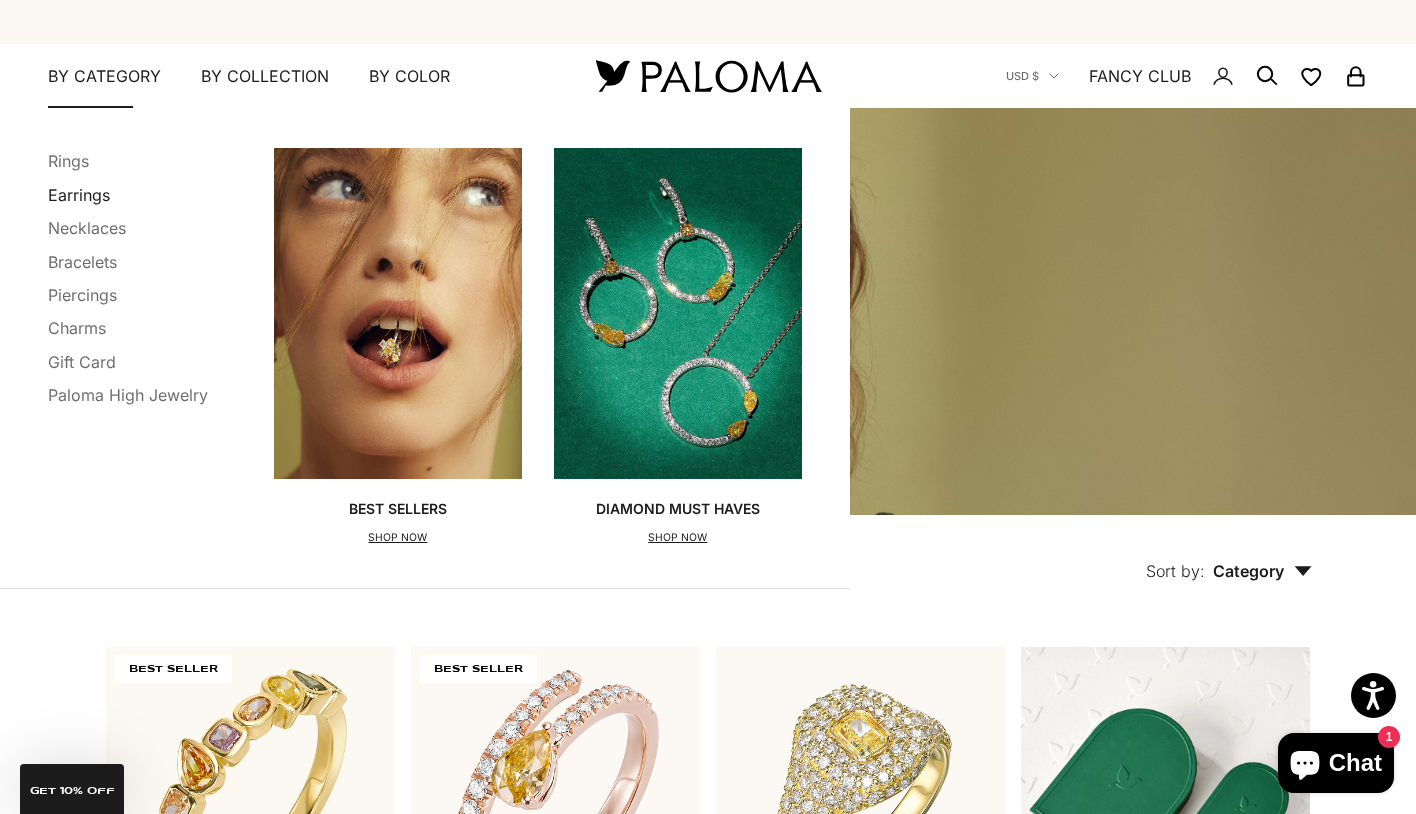 click on "Earrings" at bounding box center (79, 195) 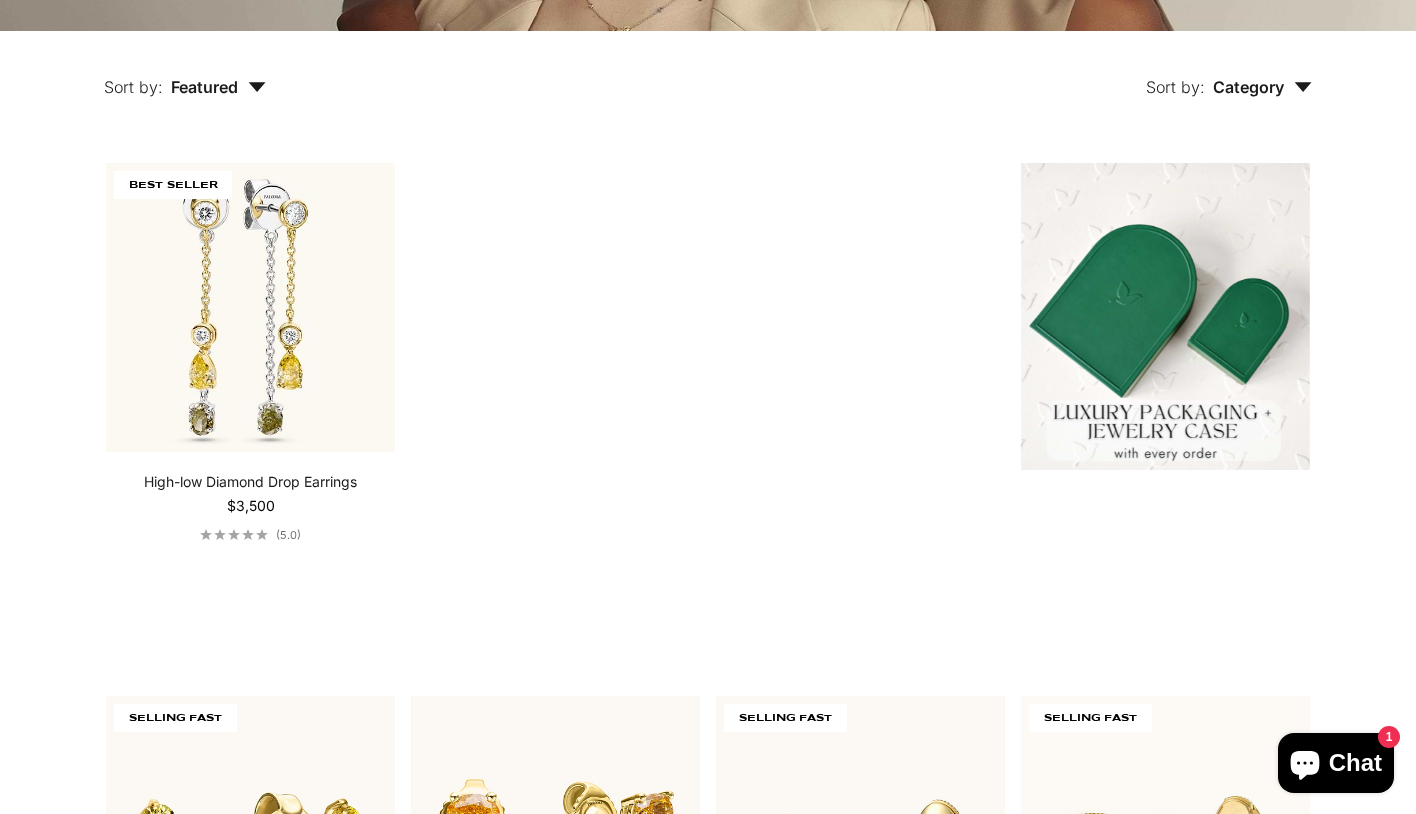 scroll, scrollTop: 612, scrollLeft: 0, axis: vertical 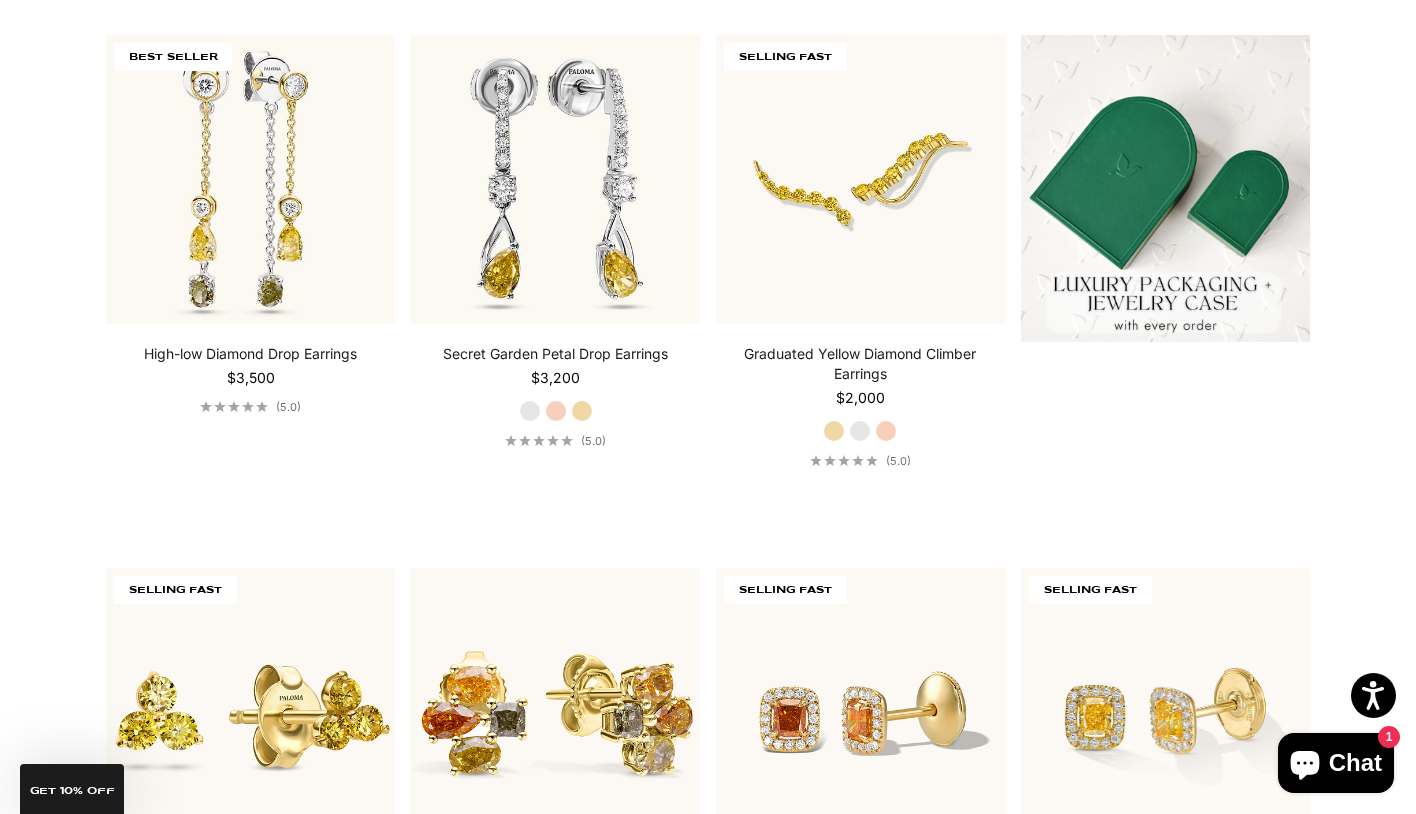 drag, startPoint x: 308, startPoint y: 280, endPoint x: 417, endPoint y: 0, distance: 300.46796 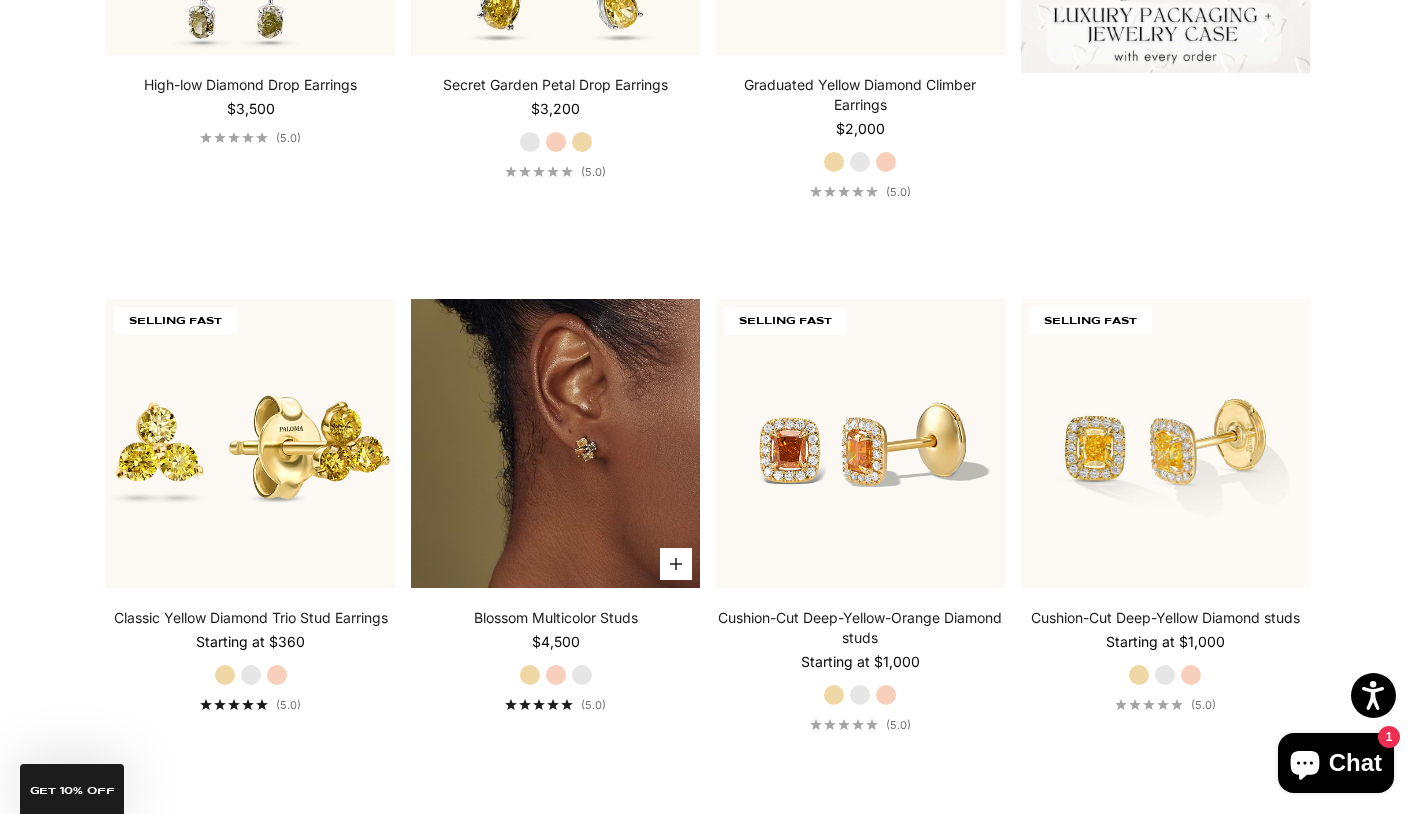 scroll, scrollTop: 885, scrollLeft: 0, axis: vertical 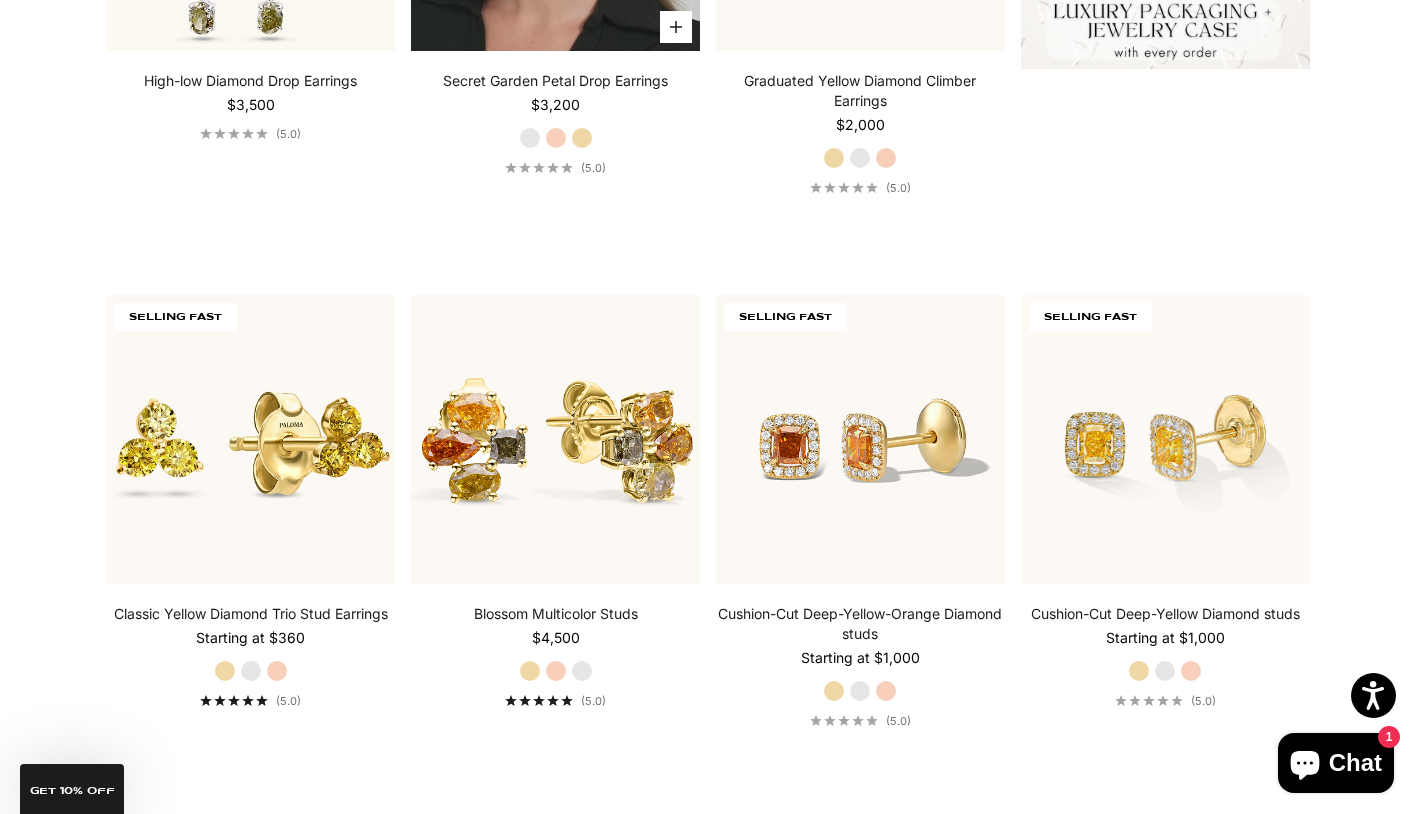 drag, startPoint x: 501, startPoint y: 232, endPoint x: 530, endPoint y: 7, distance: 226.86119 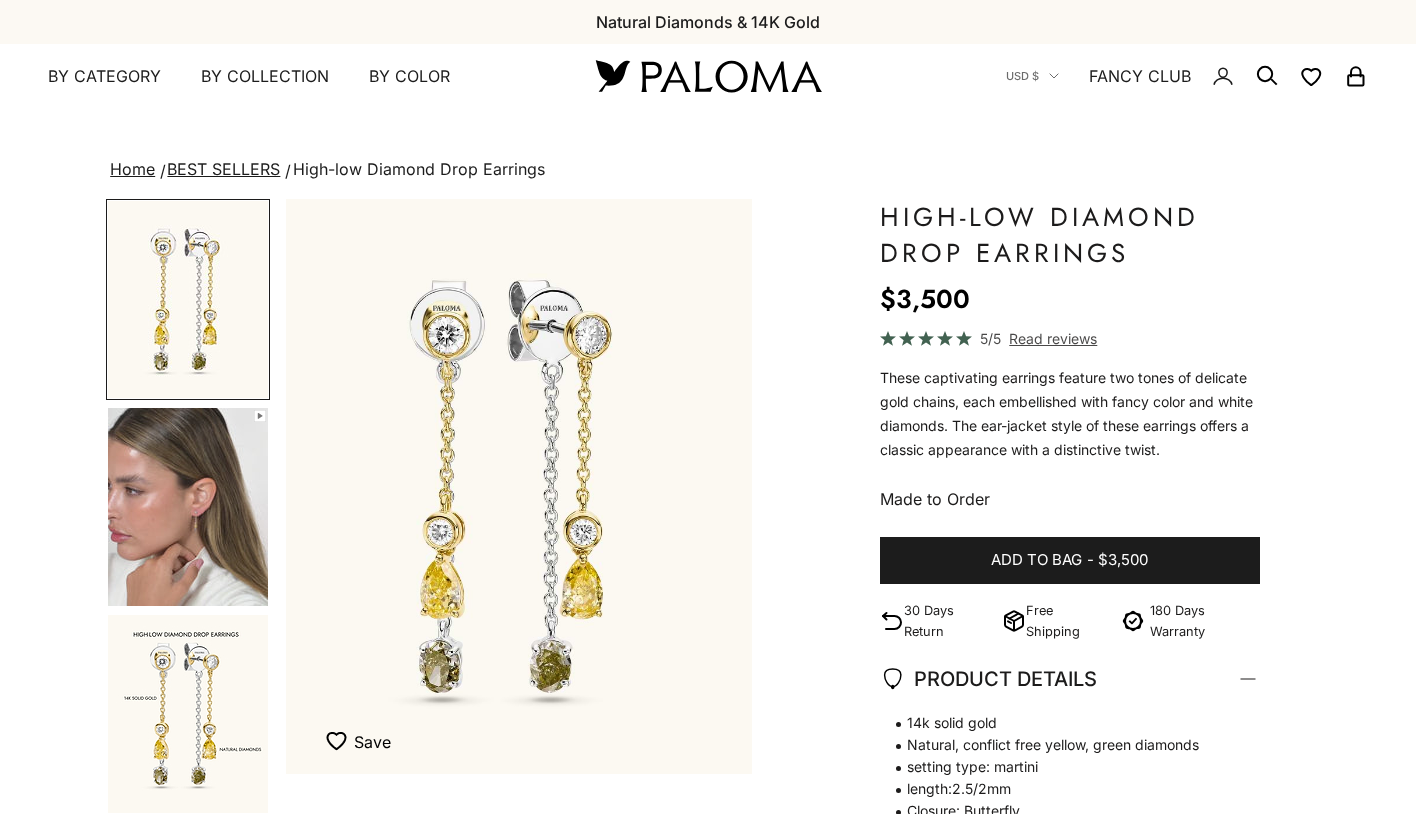 scroll, scrollTop: 0, scrollLeft: 0, axis: both 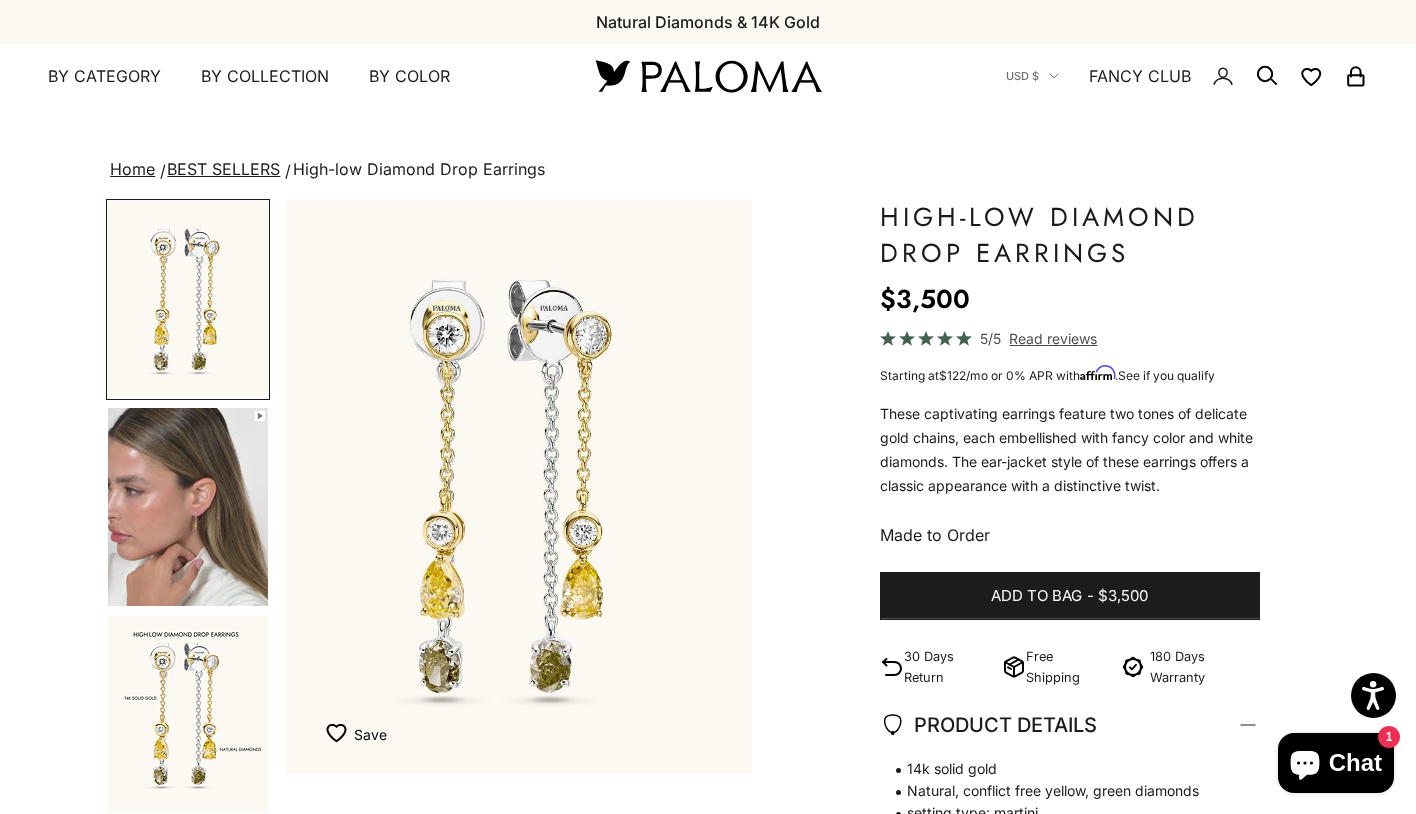 click at bounding box center [188, 507] 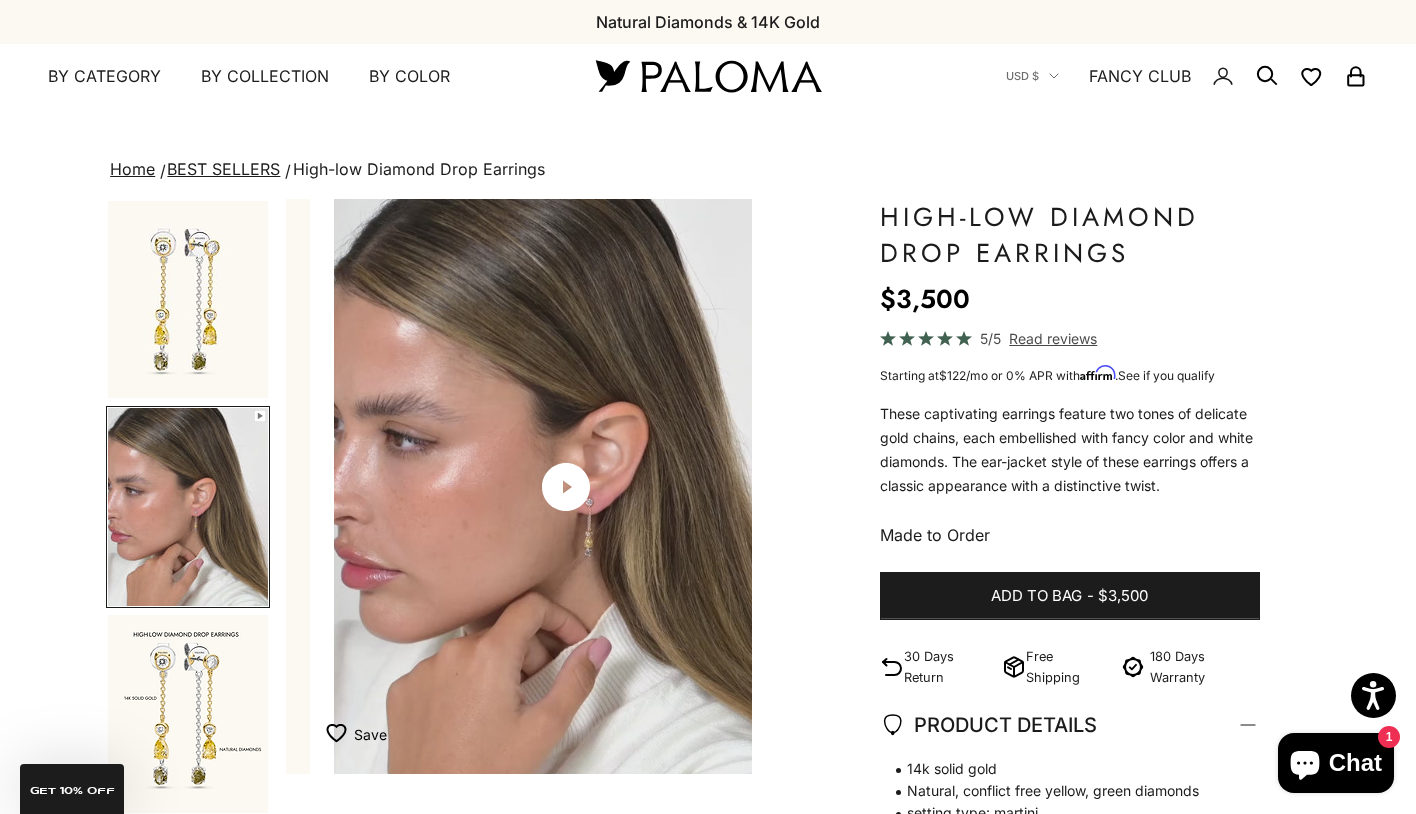 scroll, scrollTop: 0, scrollLeft: 489, axis: horizontal 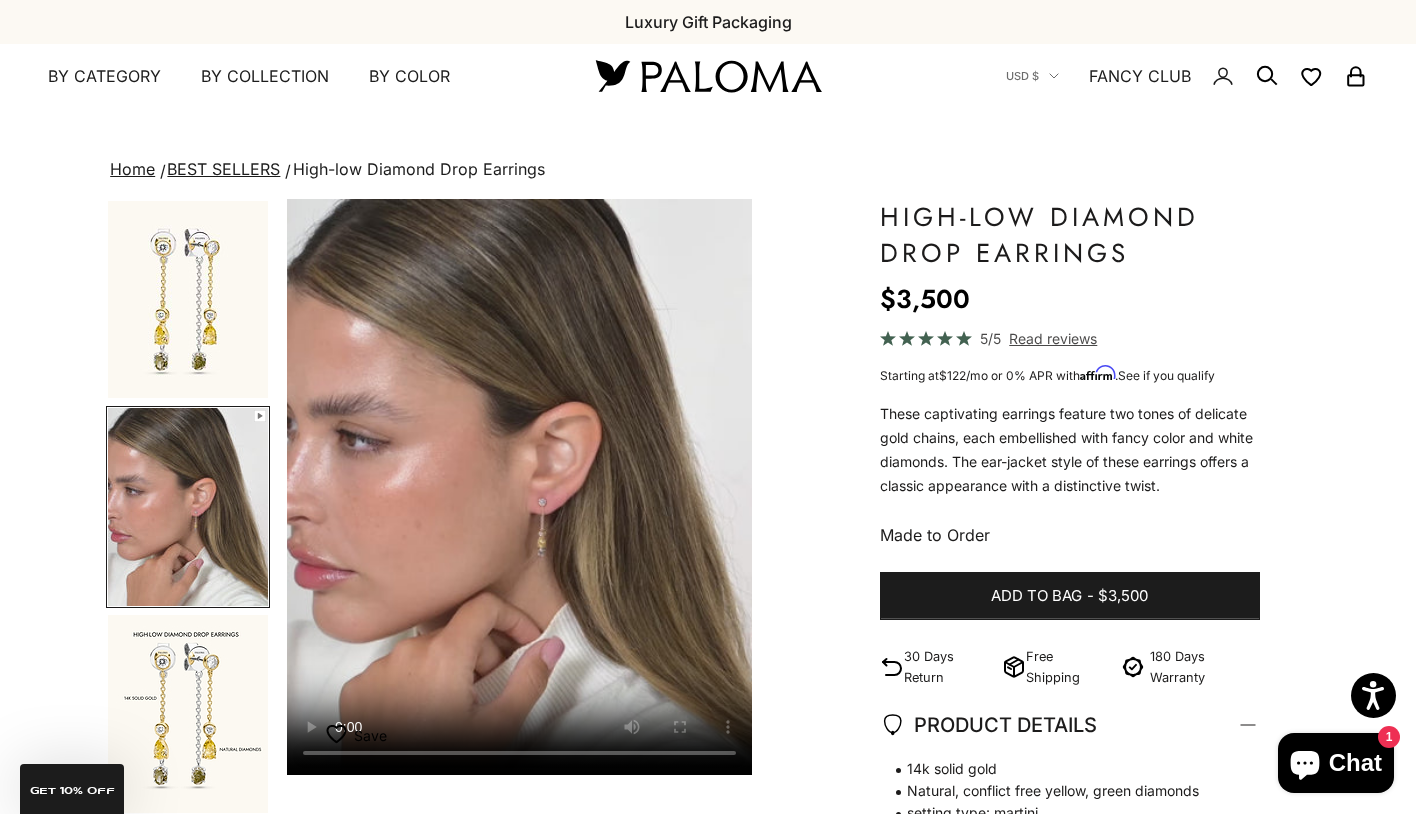 click on "Read reviews" 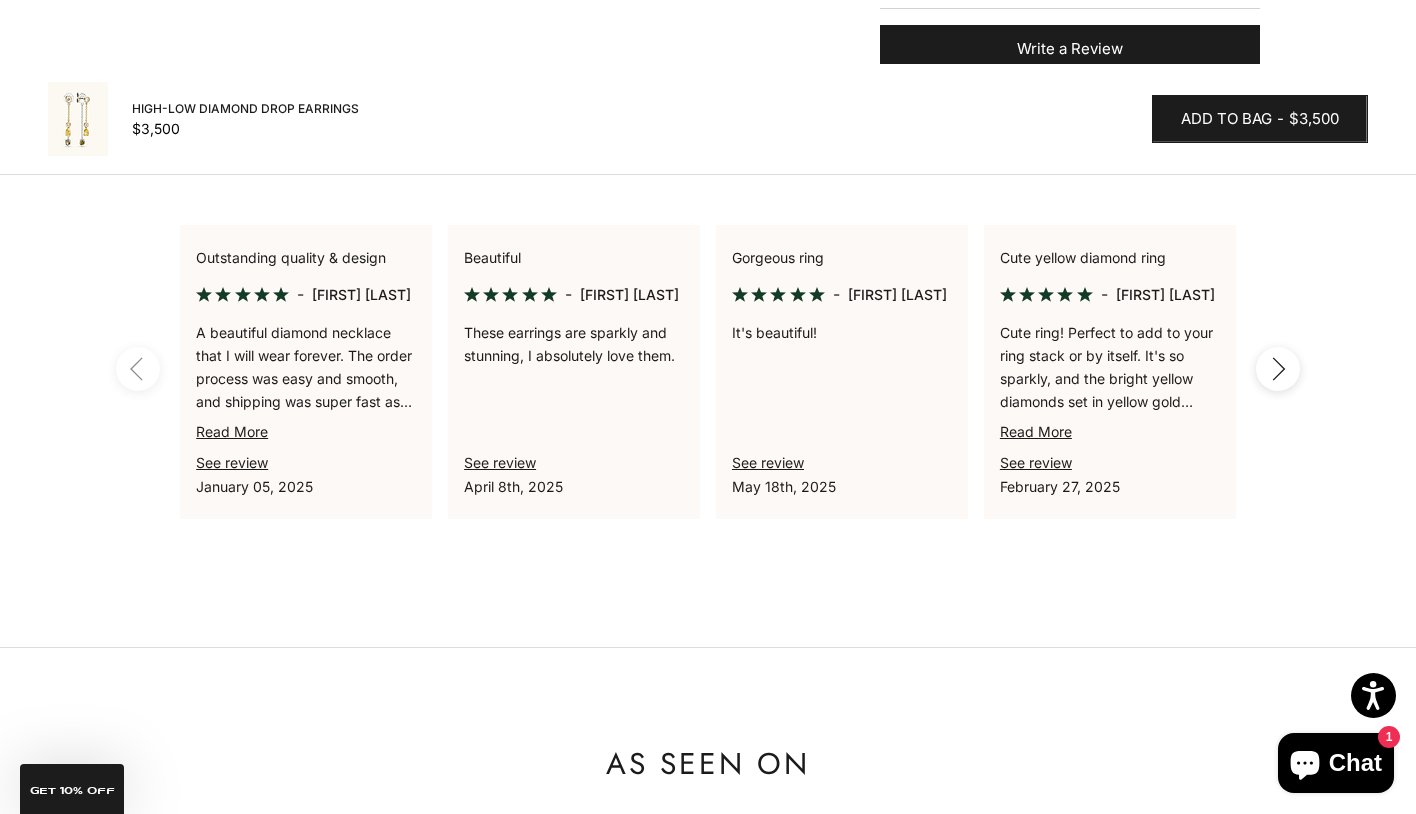 scroll, scrollTop: 1148, scrollLeft: 0, axis: vertical 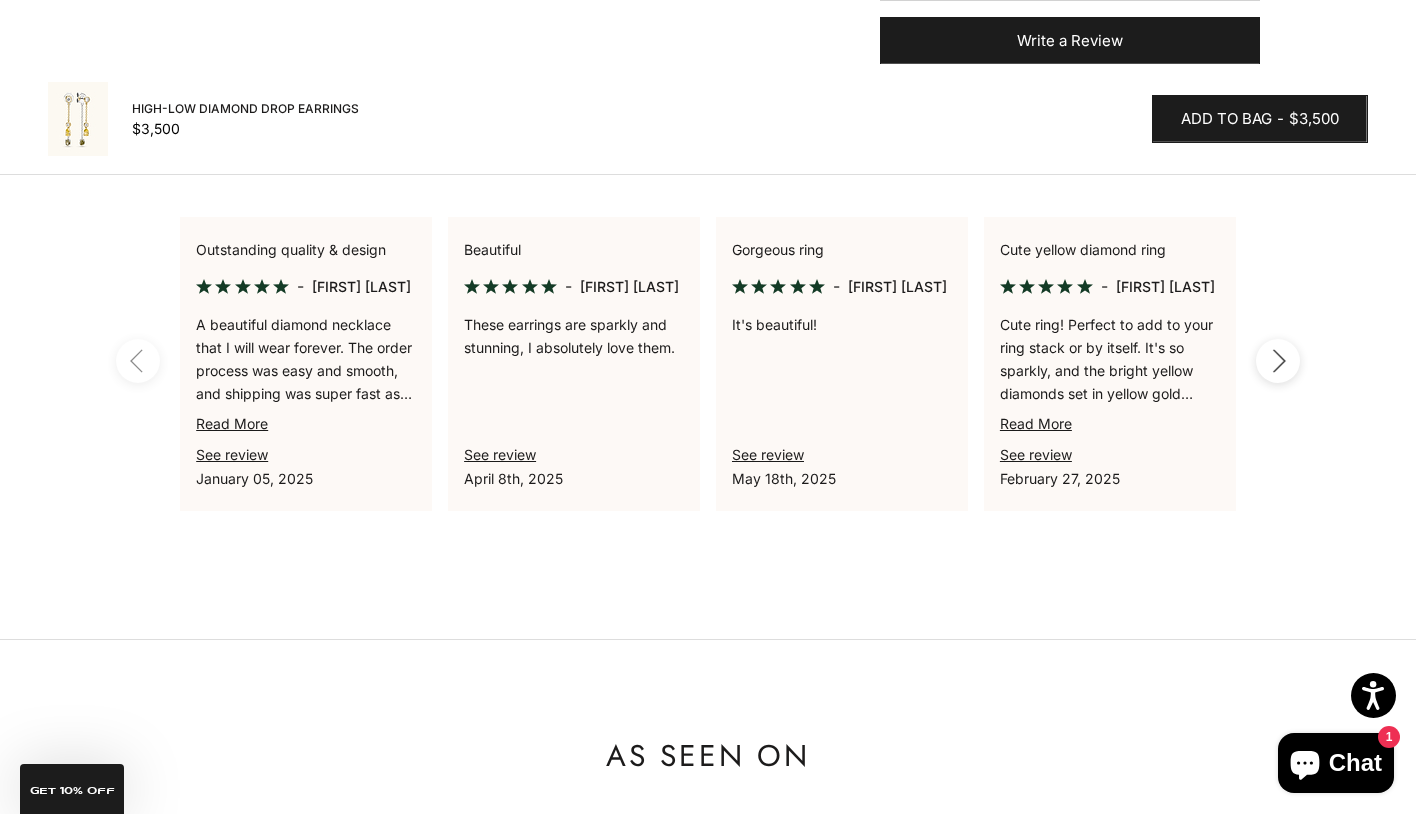 click on "Next" at bounding box center (1278, 361) 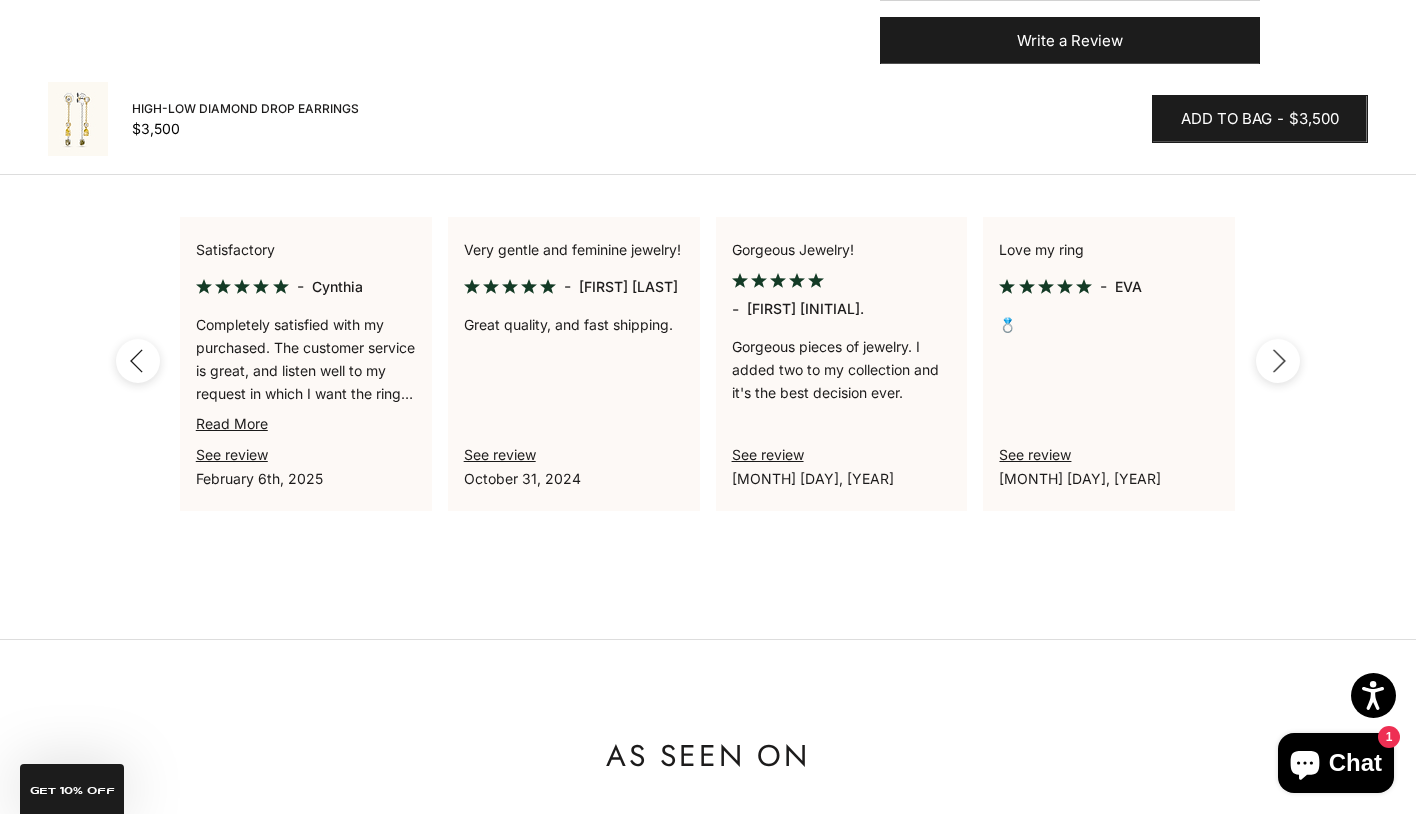 click on "Next" at bounding box center (1278, 361) 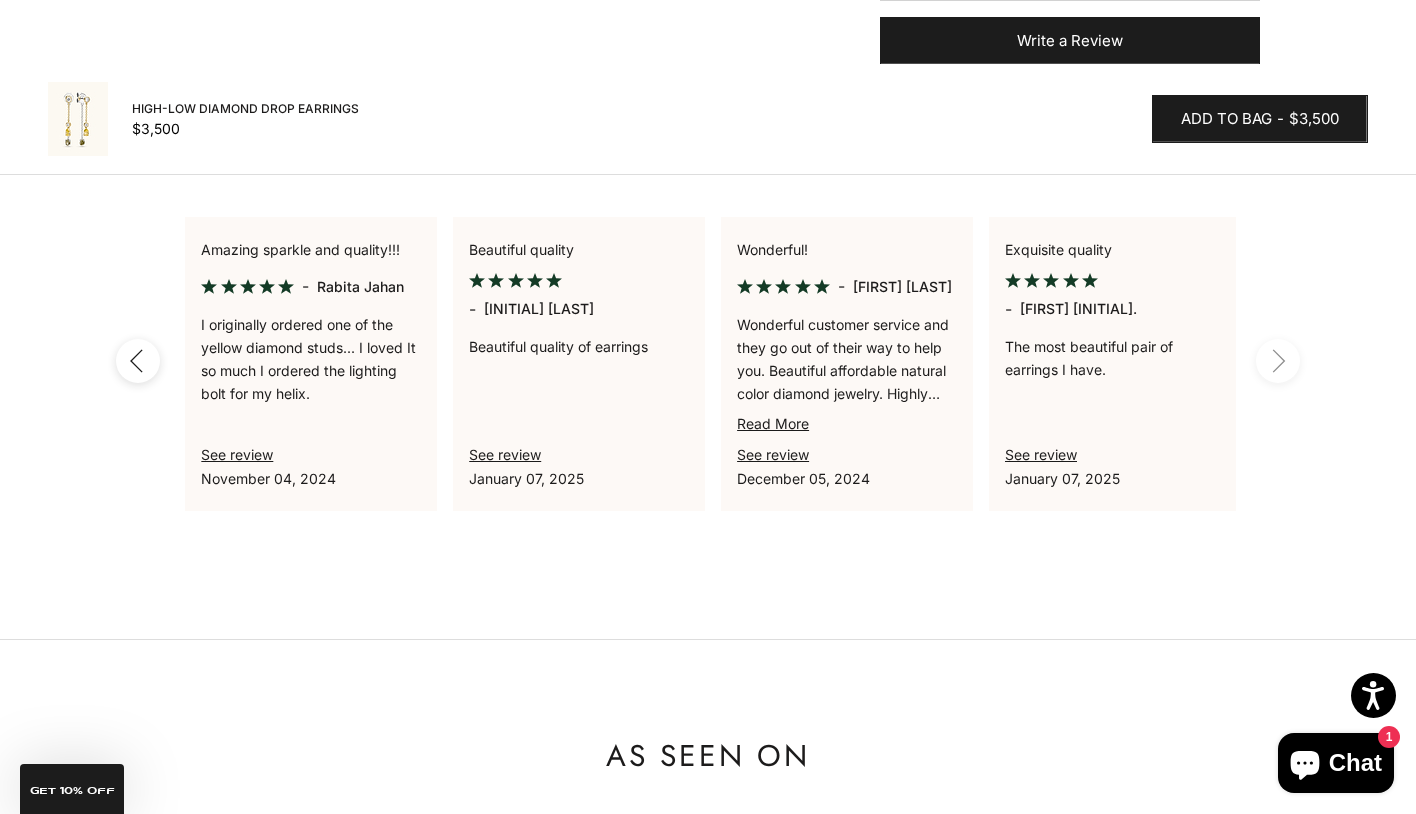 scroll, scrollTop: 0, scrollLeft: 2143, axis: horizontal 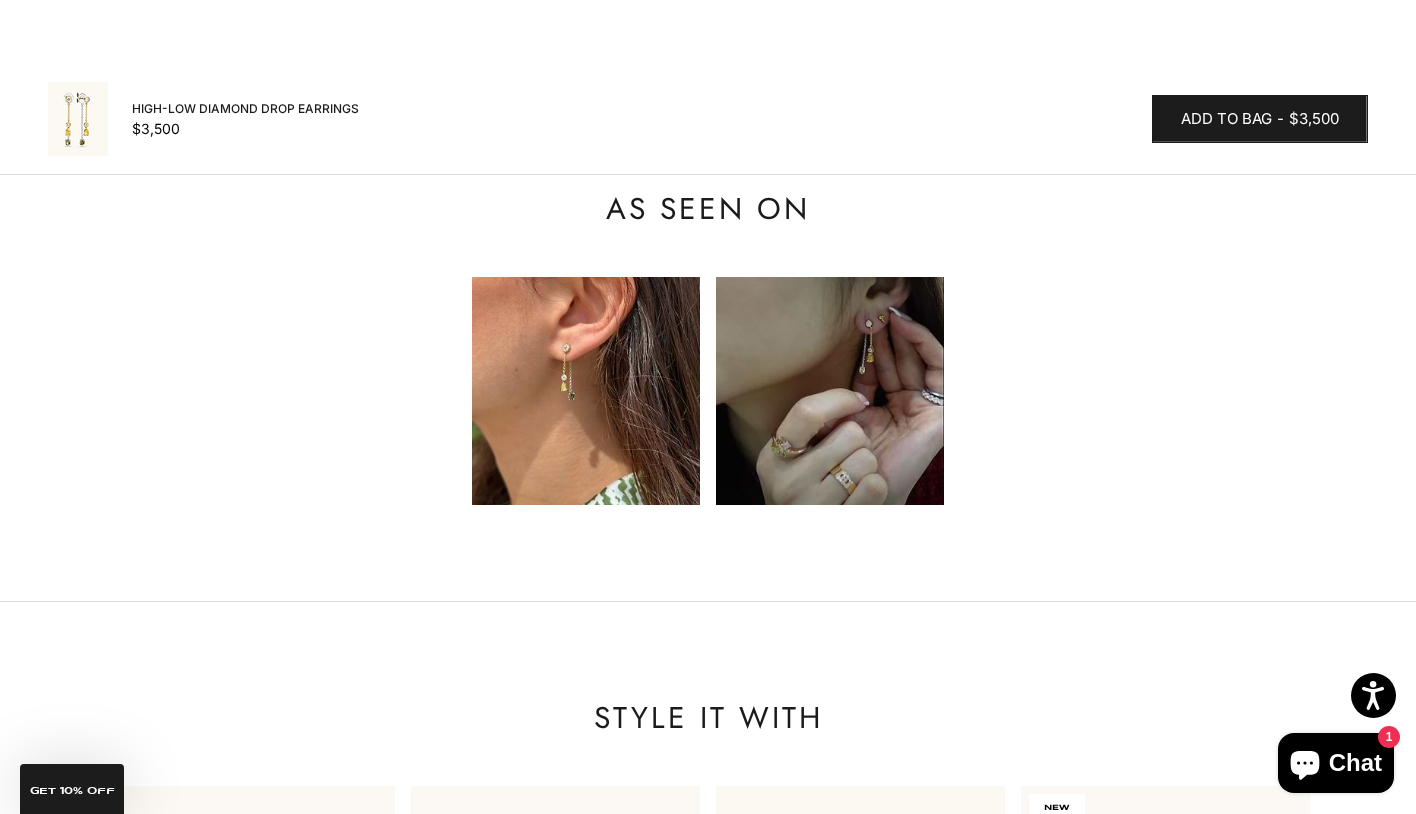 click at bounding box center [586, 391] 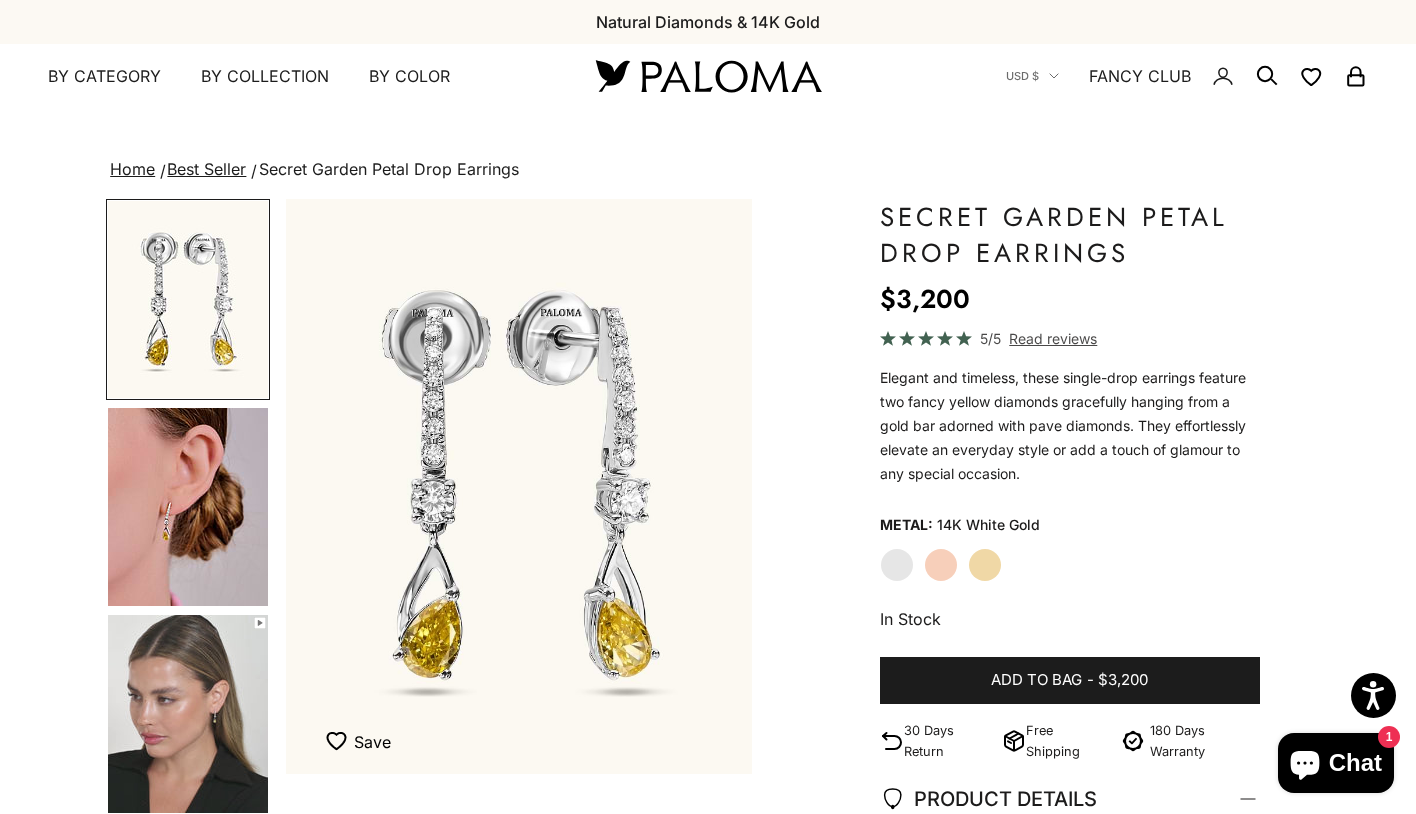 scroll, scrollTop: 0, scrollLeft: 0, axis: both 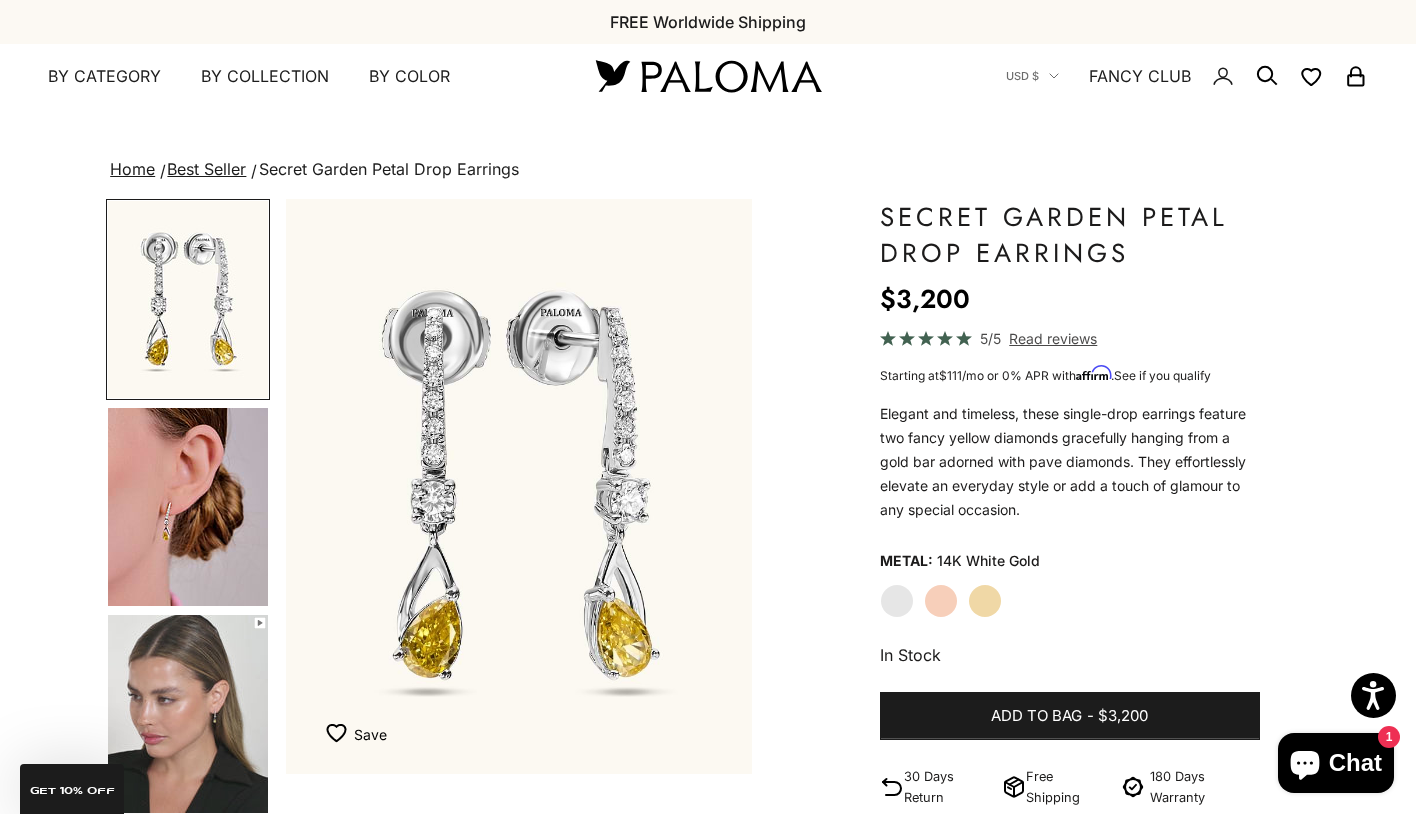 click at bounding box center (188, 507) 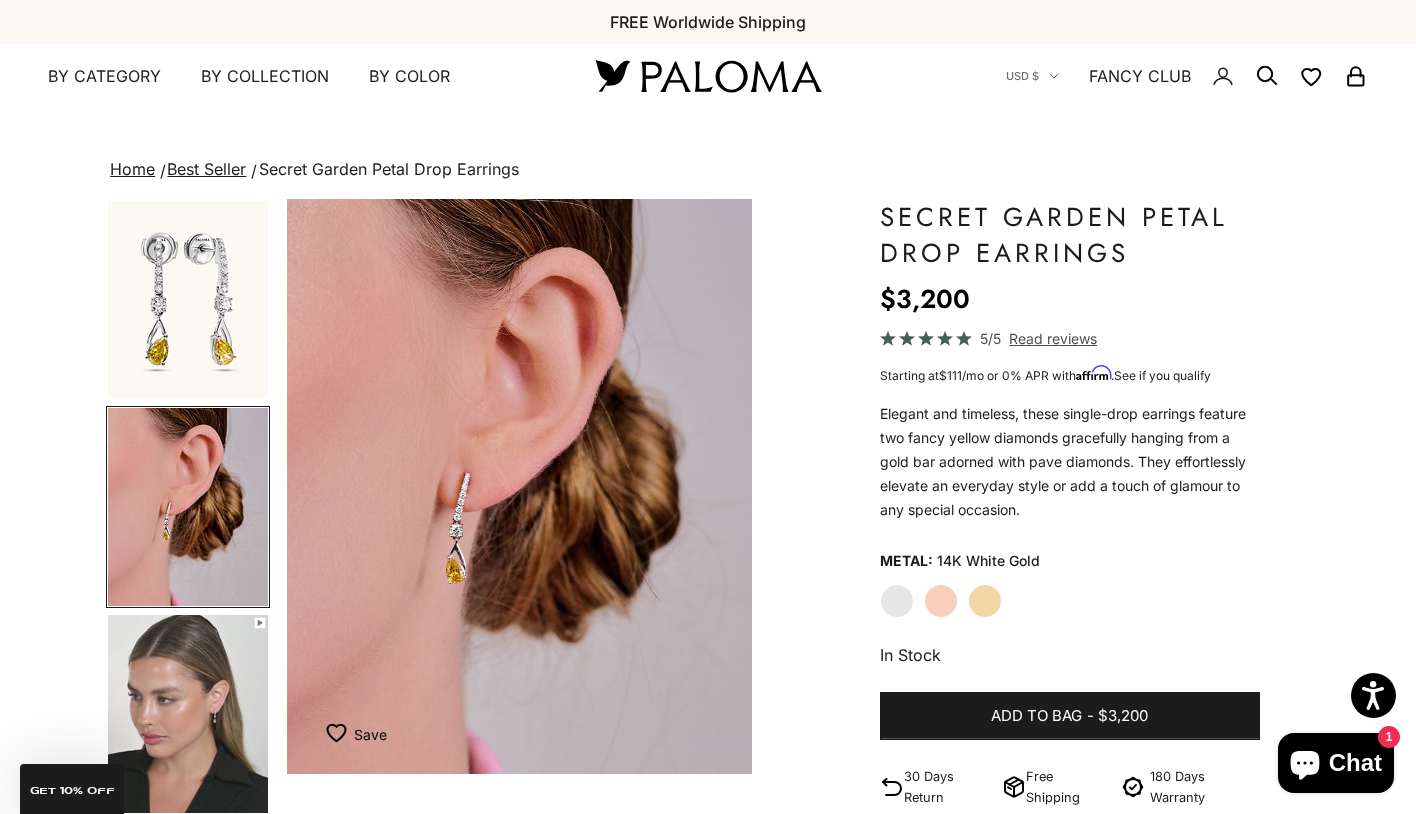 scroll, scrollTop: 0, scrollLeft: 489, axis: horizontal 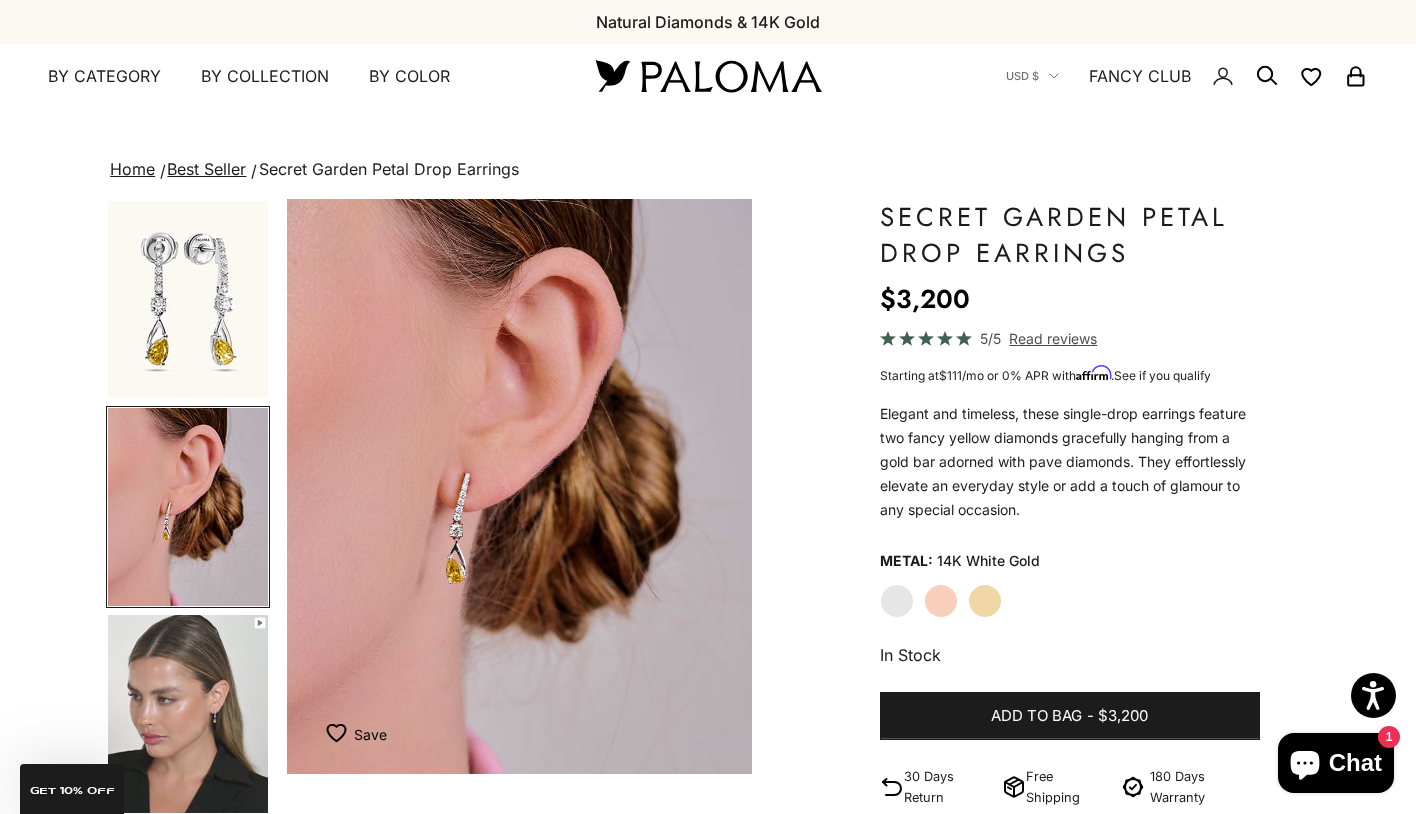 click at bounding box center [188, 714] 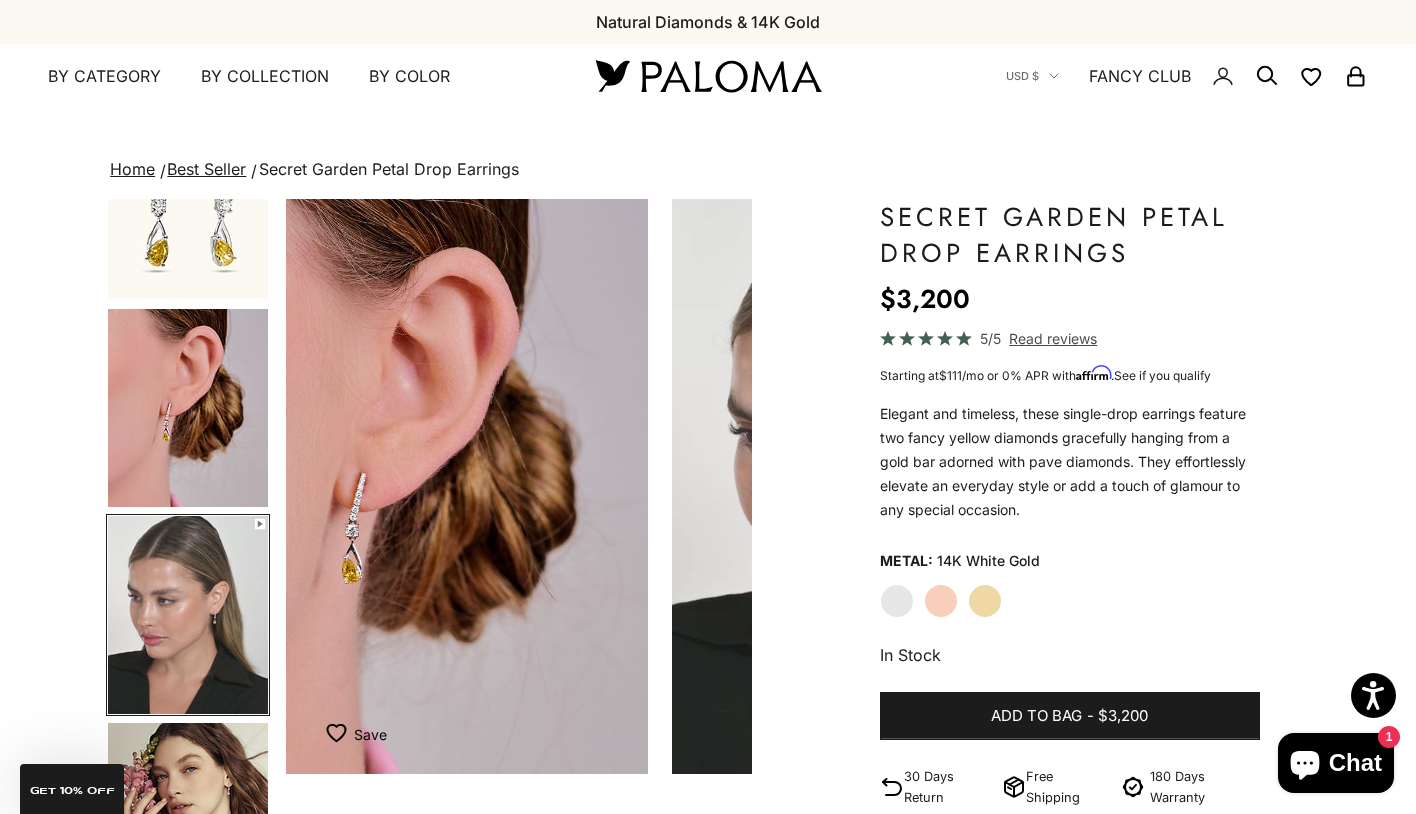 scroll, scrollTop: 0, scrollLeft: 845, axis: horizontal 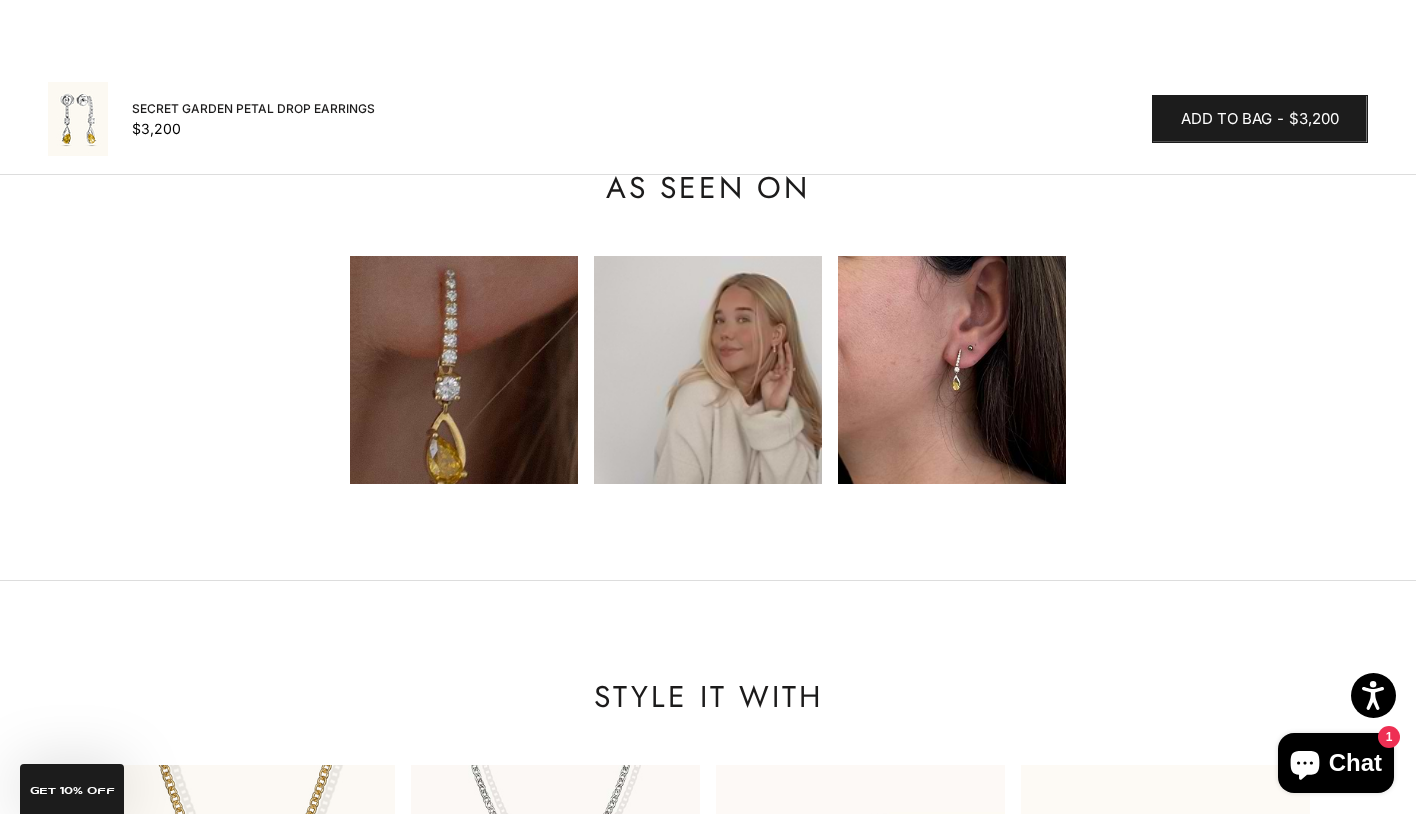 click at bounding box center (464, 370) 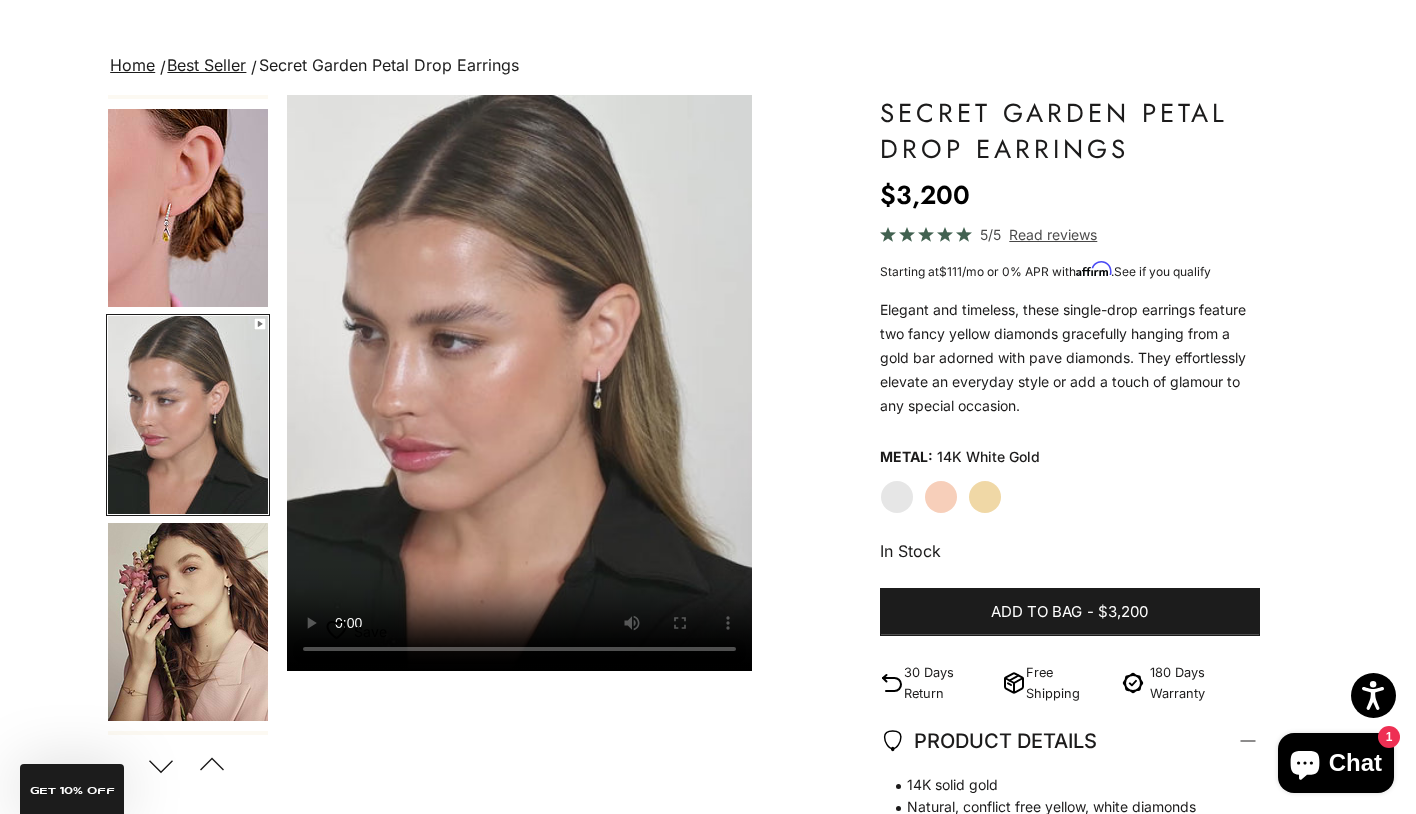scroll, scrollTop: 0, scrollLeft: 0, axis: both 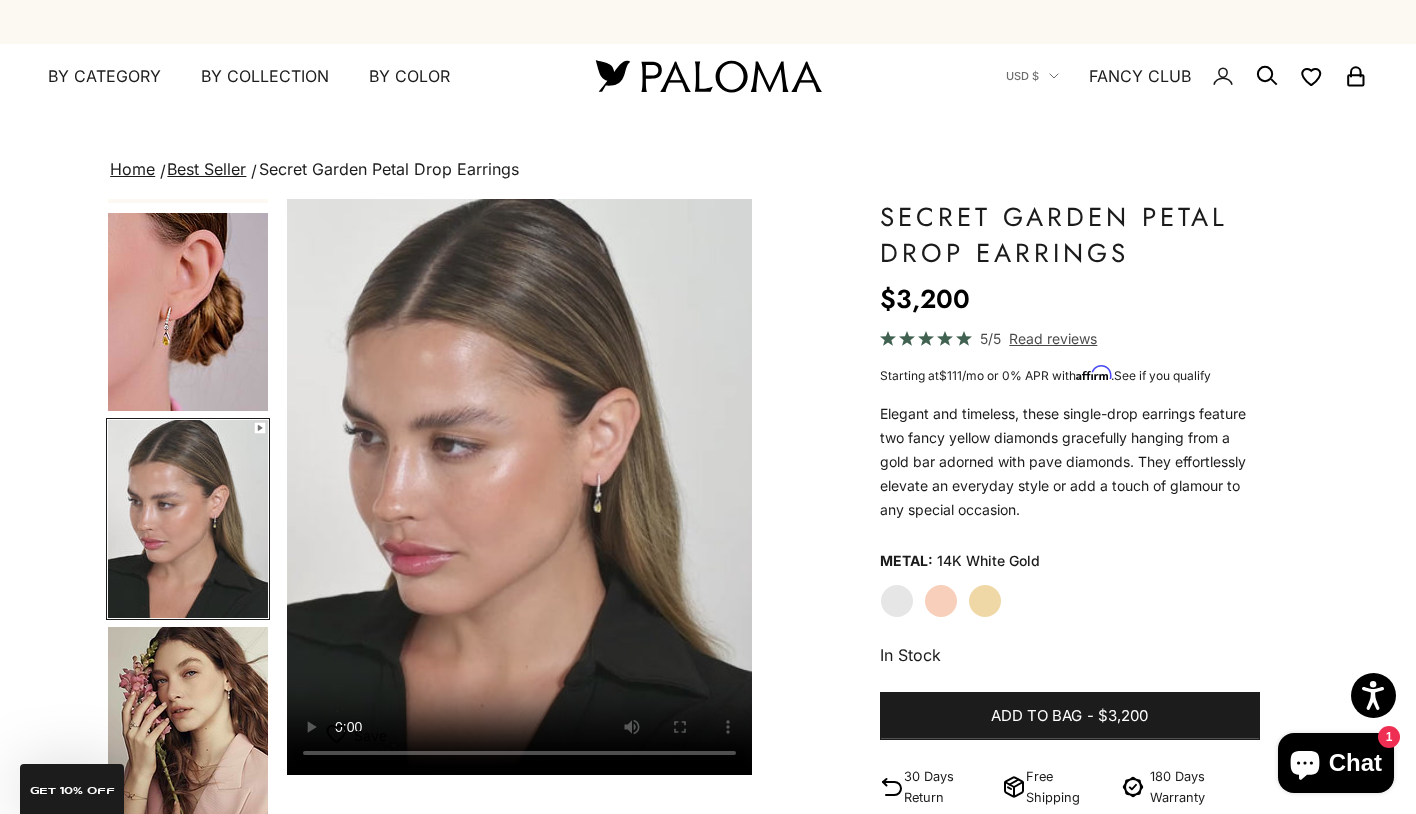 click at bounding box center (188, 312) 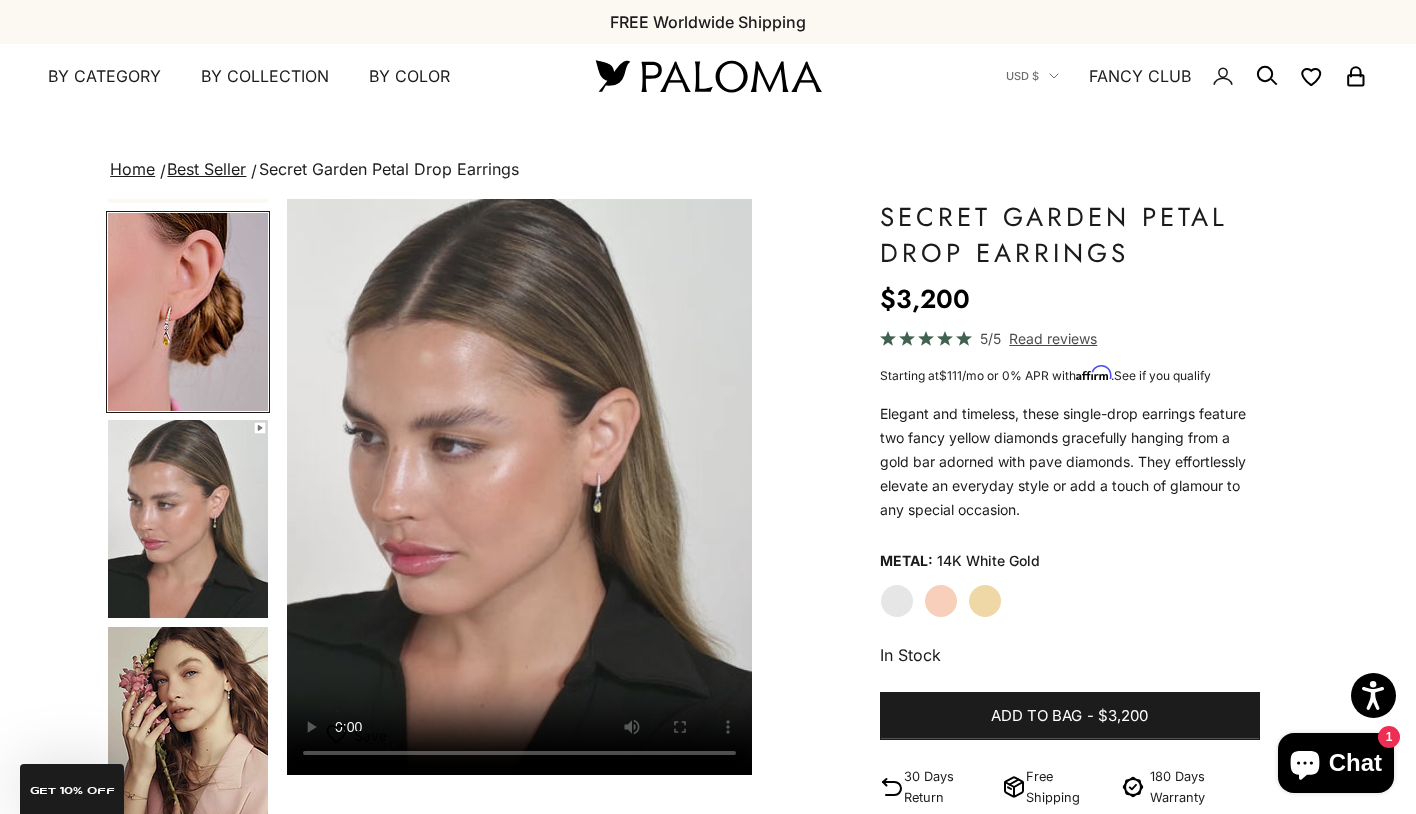 scroll, scrollTop: 0, scrollLeft: 958, axis: horizontal 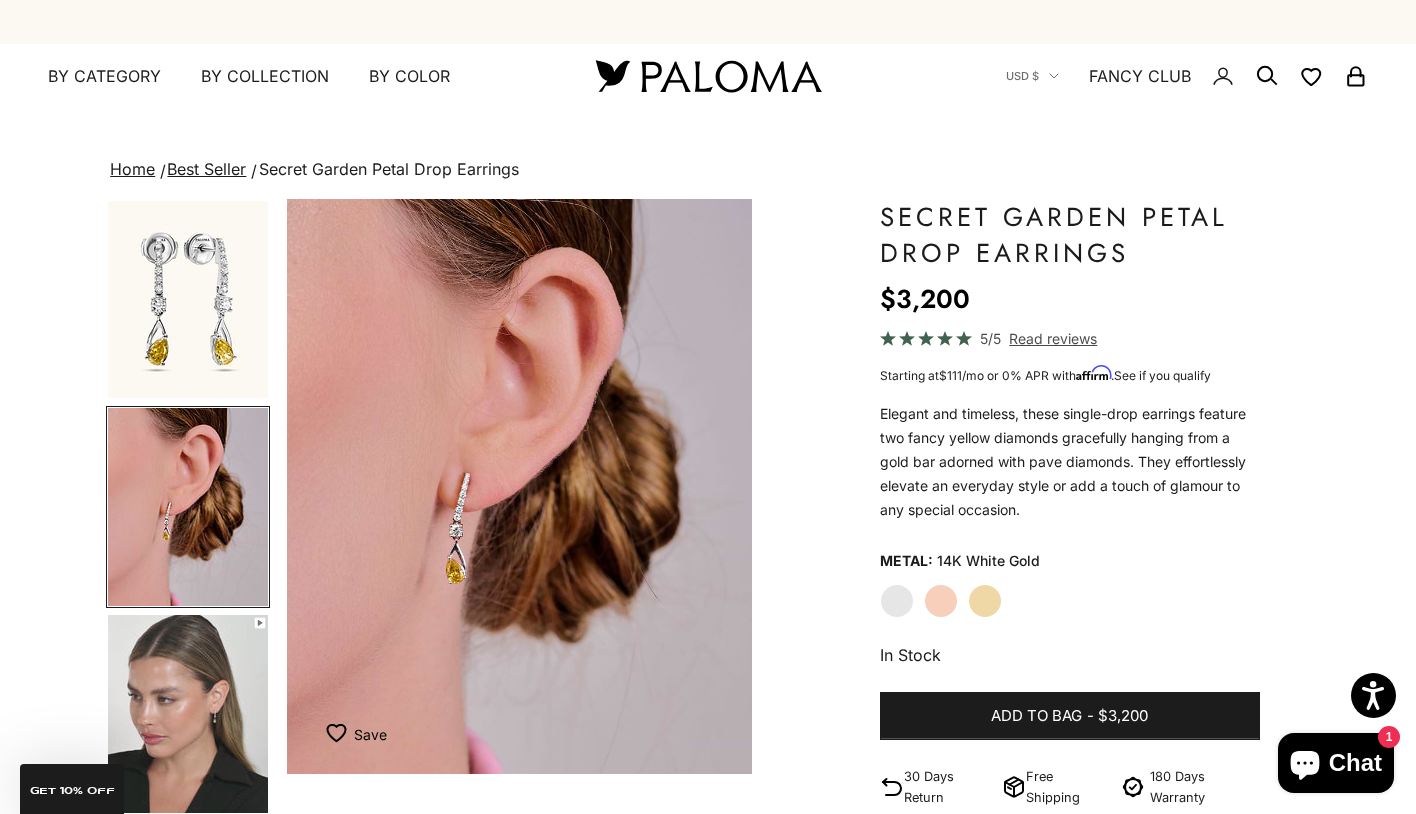 type 